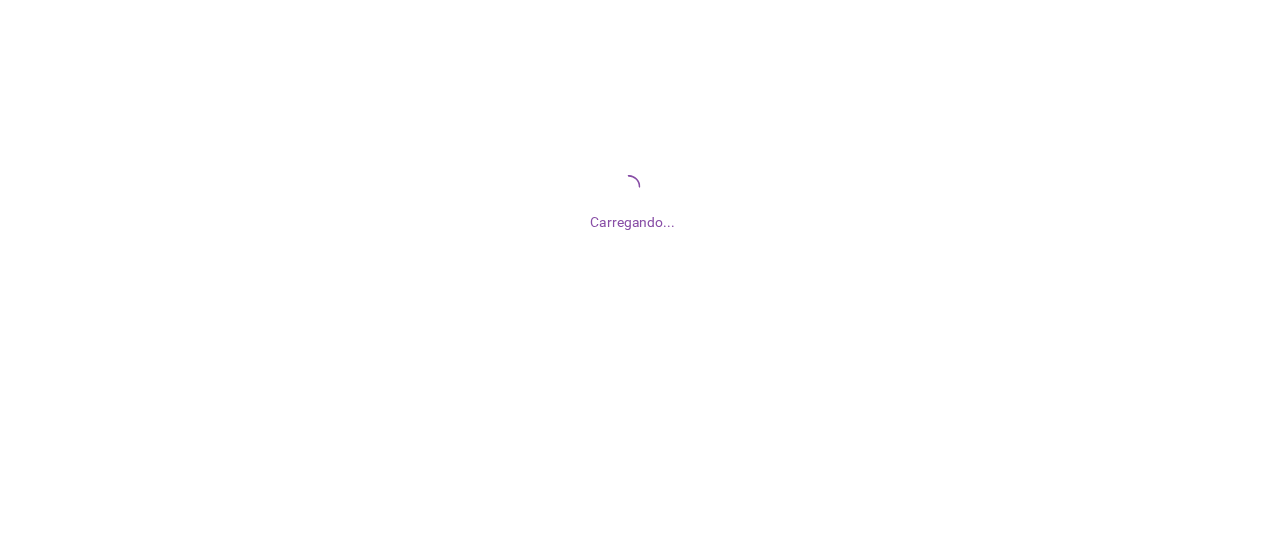 scroll, scrollTop: 0, scrollLeft: 0, axis: both 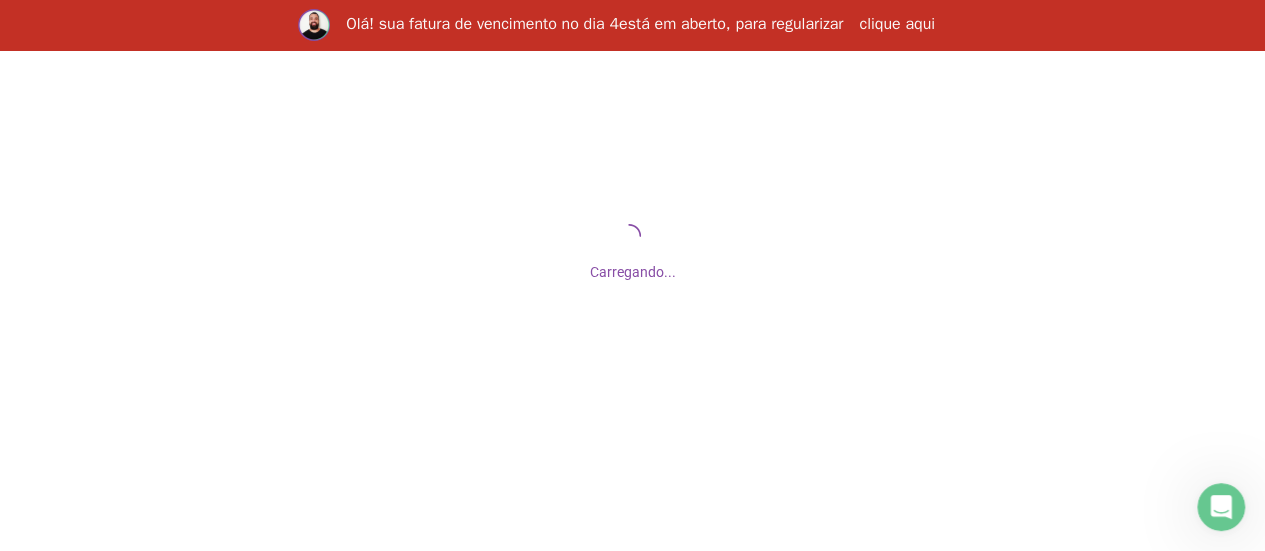 click on "clique aqui" at bounding box center [897, 25] 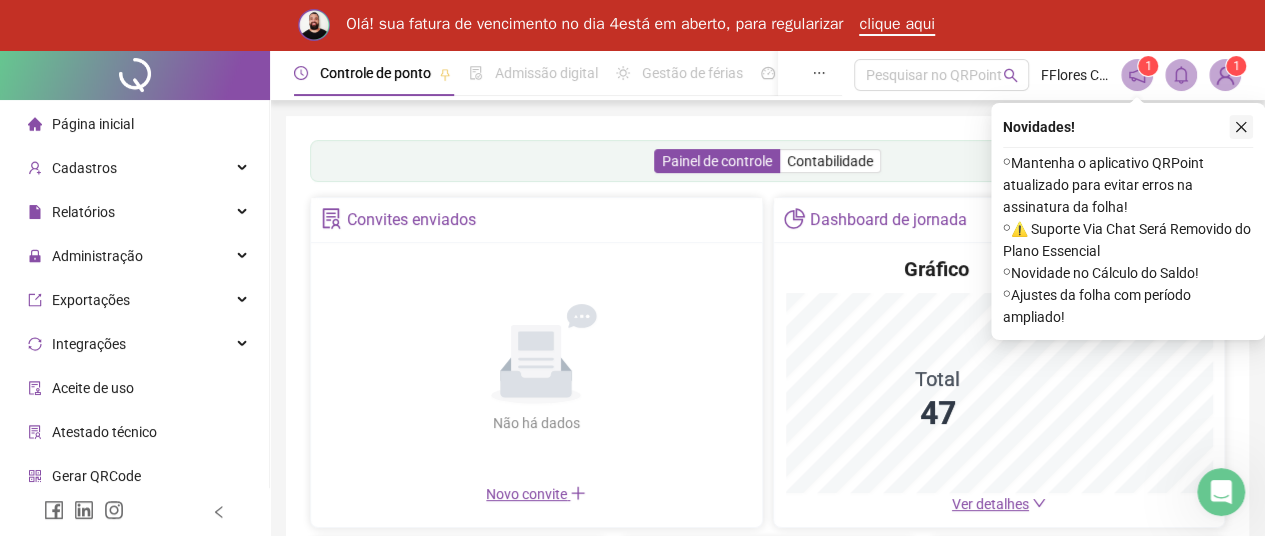 click 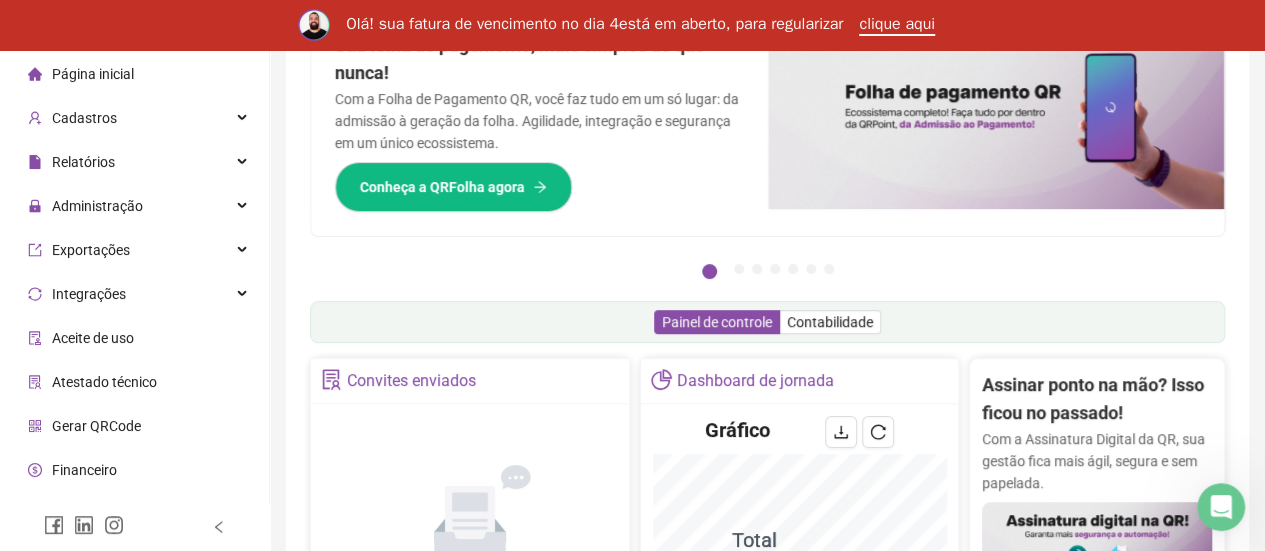 scroll, scrollTop: 300, scrollLeft: 0, axis: vertical 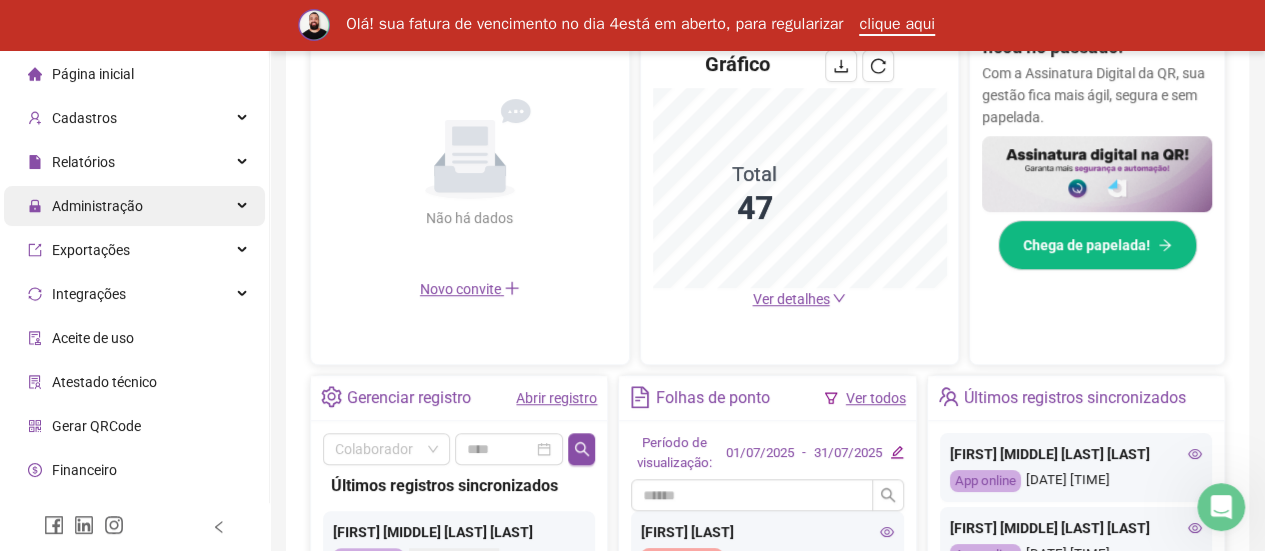 click on "Administração" at bounding box center [97, 206] 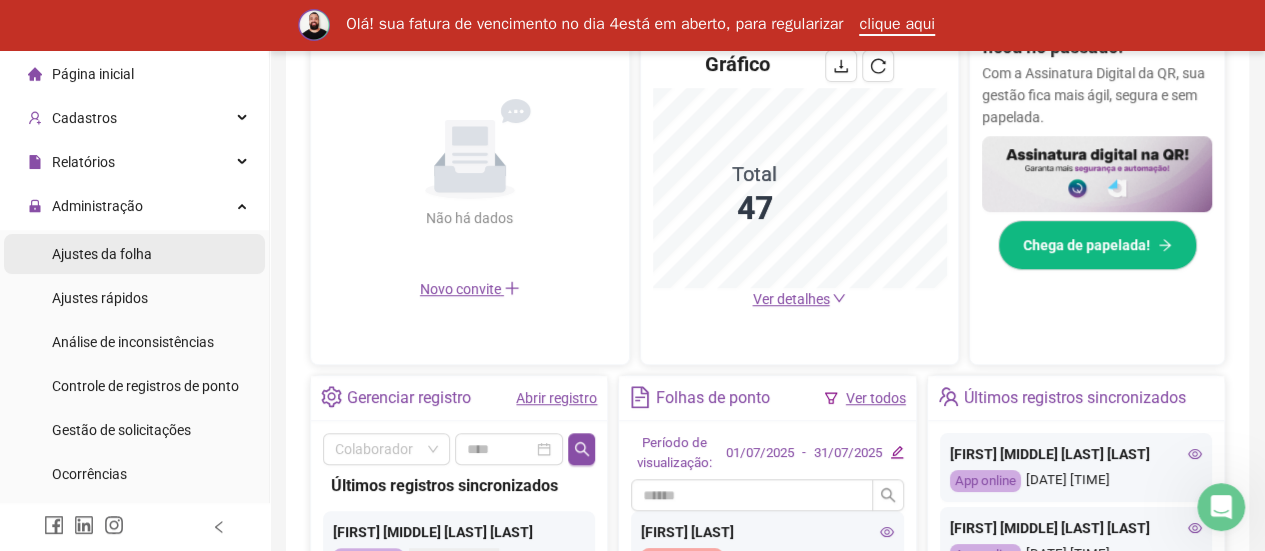 click on "Ajustes da folha" at bounding box center (102, 254) 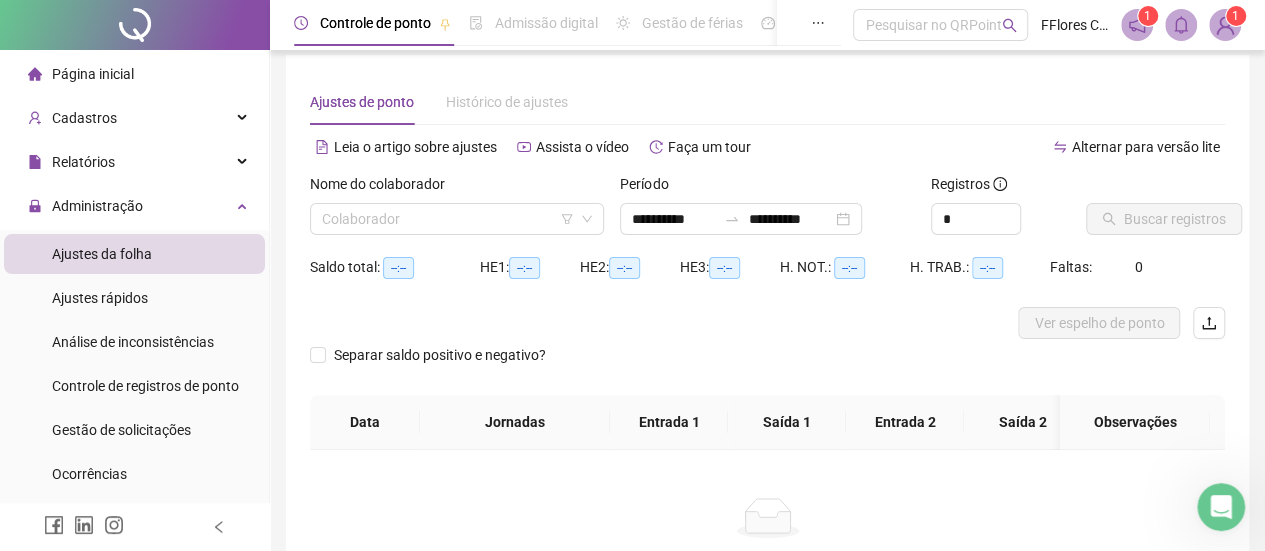 scroll, scrollTop: 0, scrollLeft: 0, axis: both 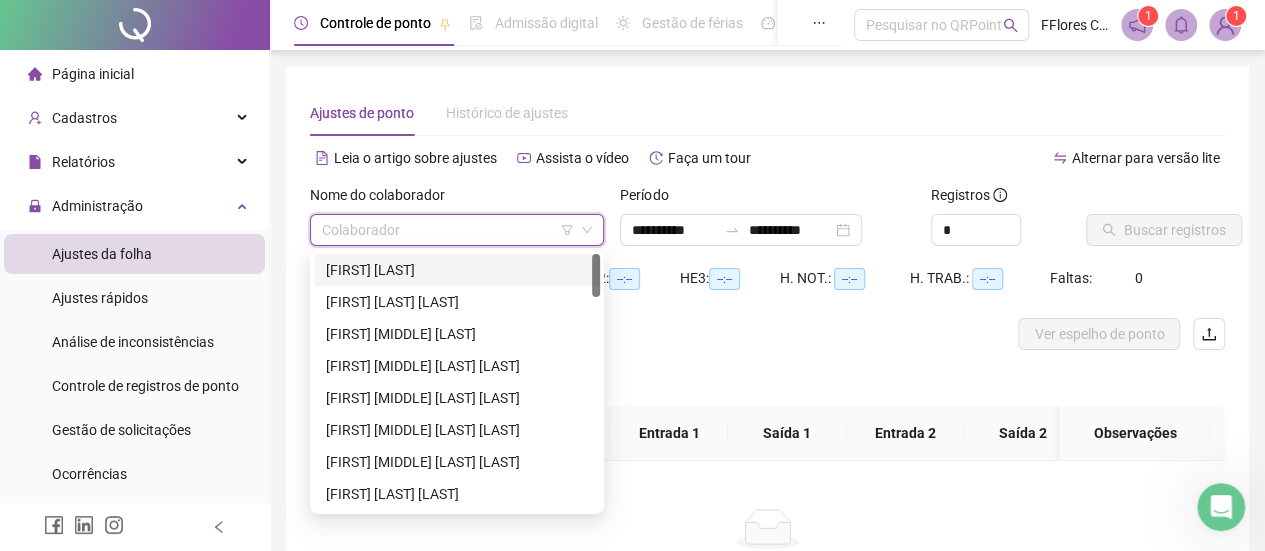click at bounding box center (448, 230) 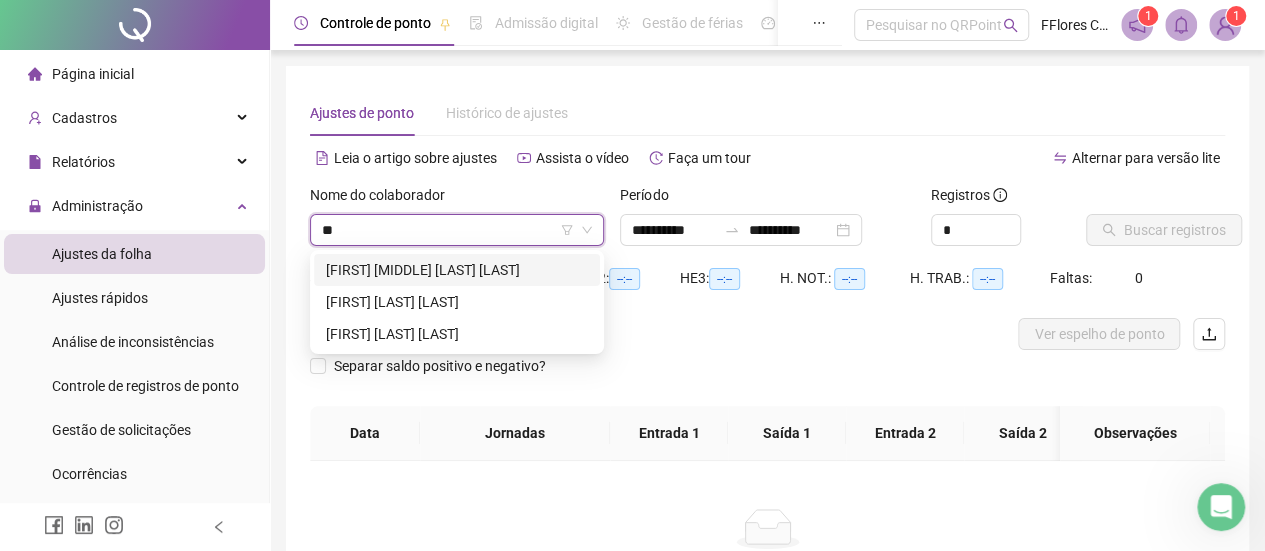 type on "***" 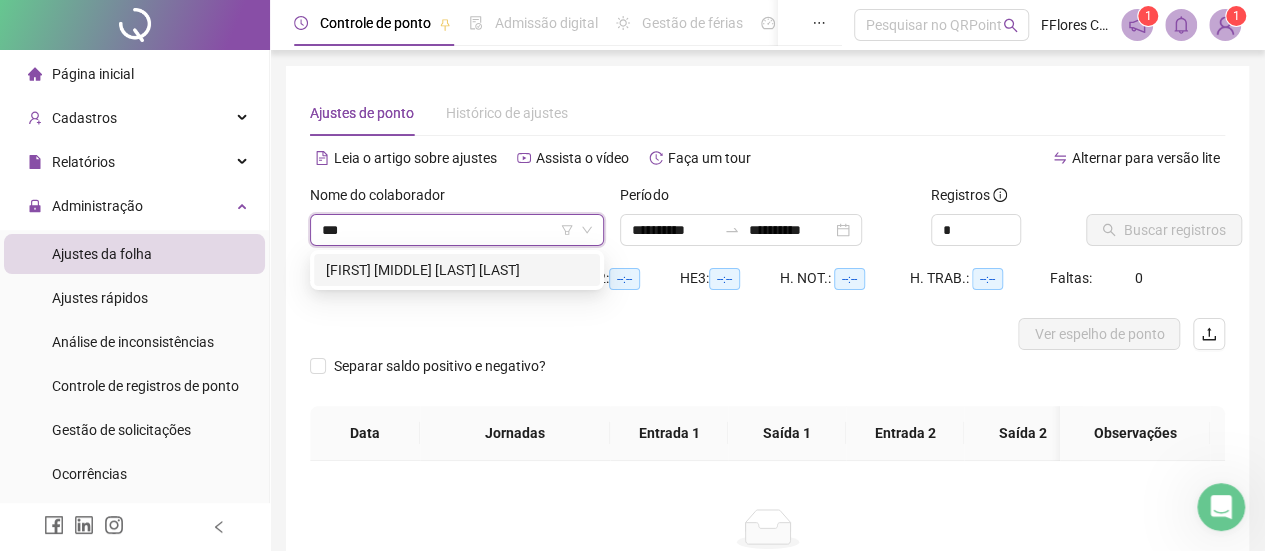 click on "[FIRST] [MIDDLE] [LAST] [LAST]" at bounding box center (457, 270) 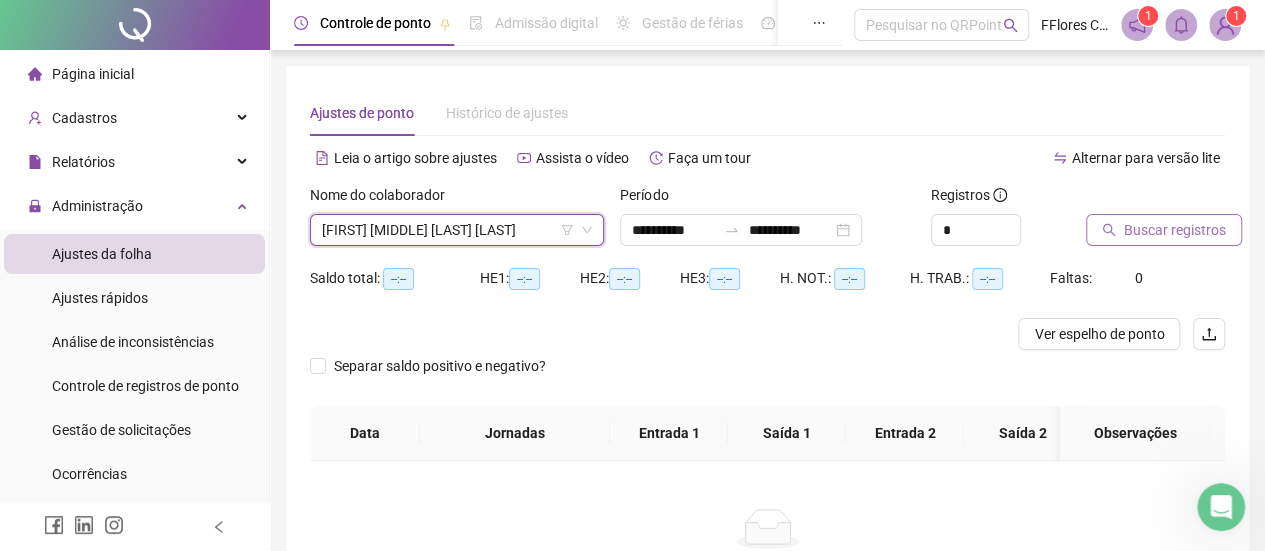click on "Buscar registros" at bounding box center (1175, 230) 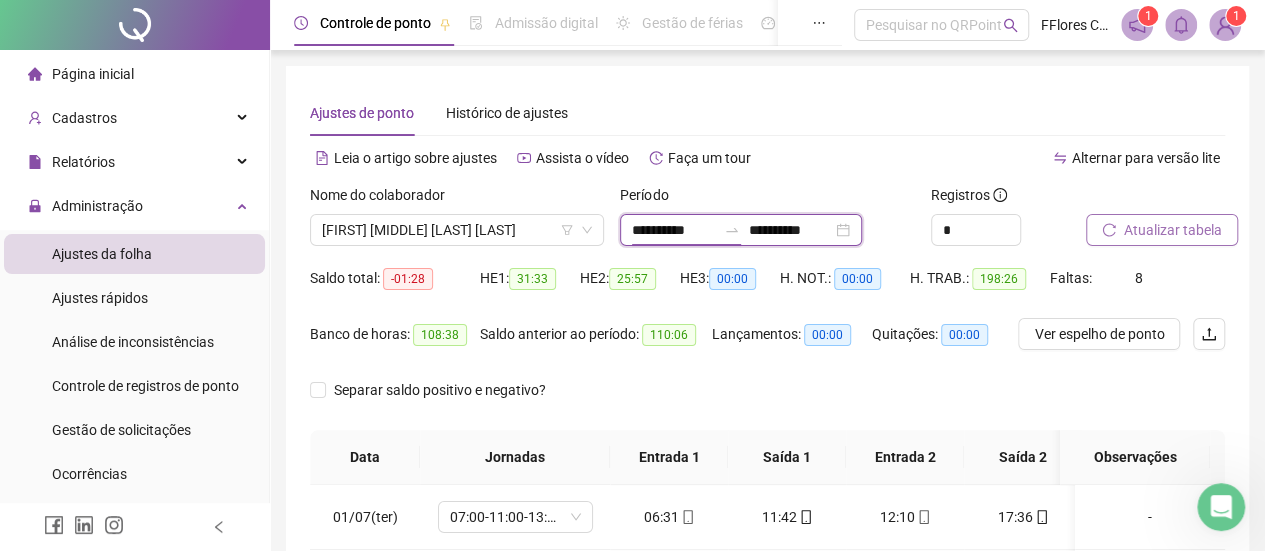 click on "**********" at bounding box center (674, 230) 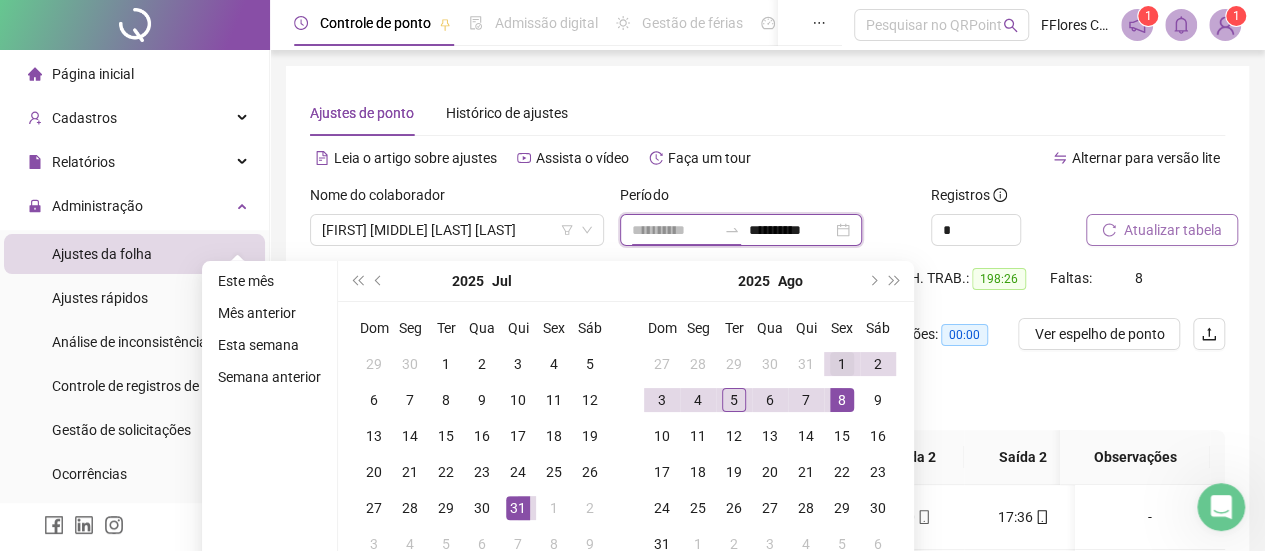 type on "**********" 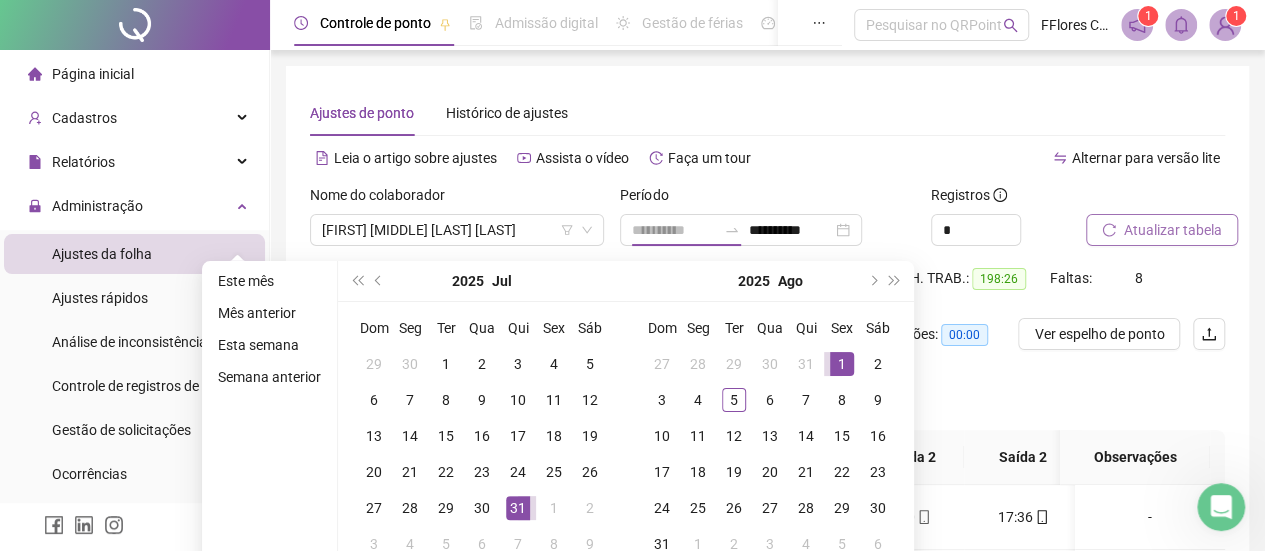 click on "1" at bounding box center [842, 364] 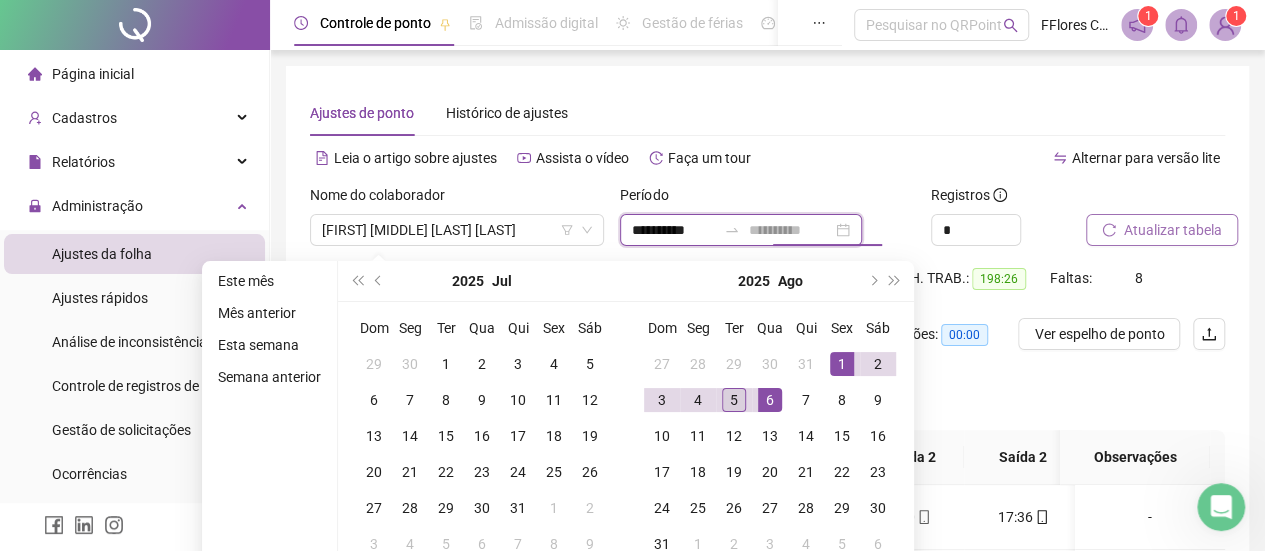 type on "**********" 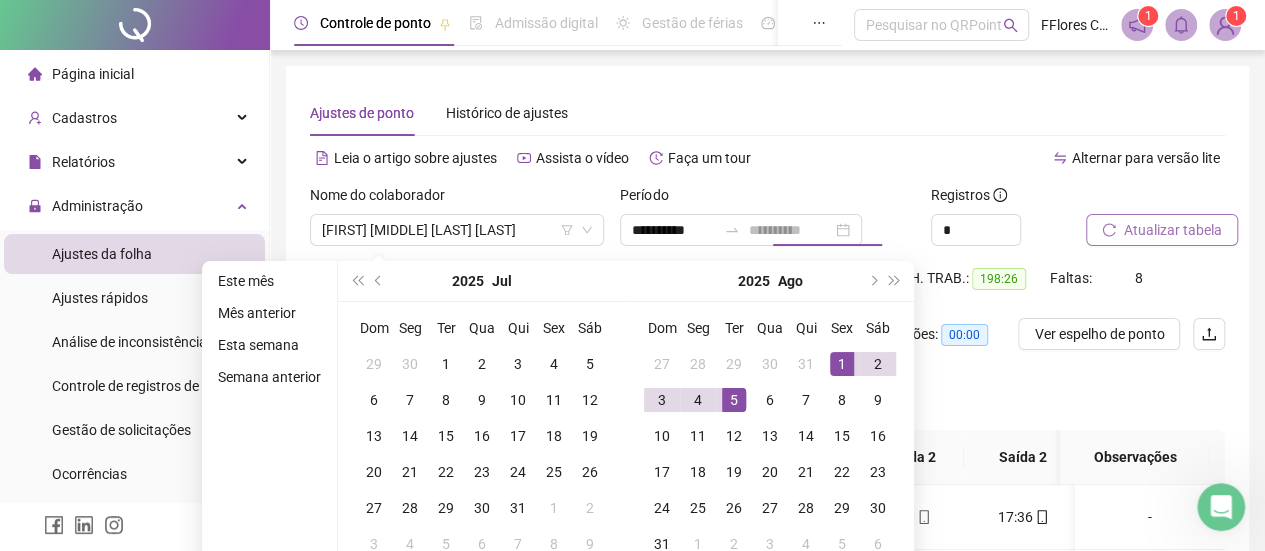 click on "5" at bounding box center (734, 400) 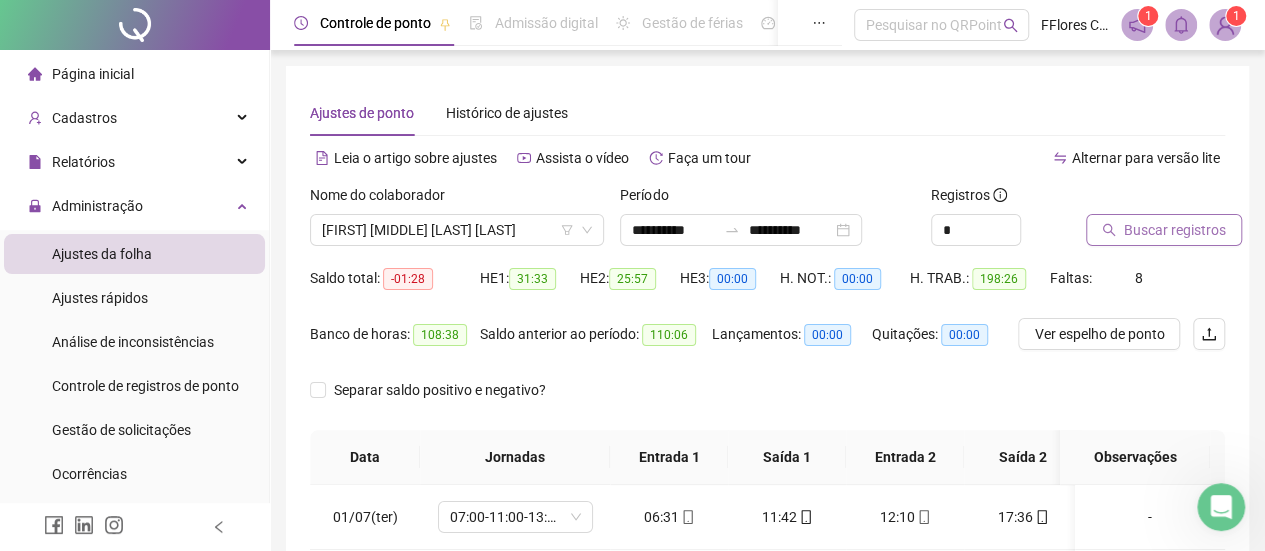 click on "Buscar registros" at bounding box center (1175, 230) 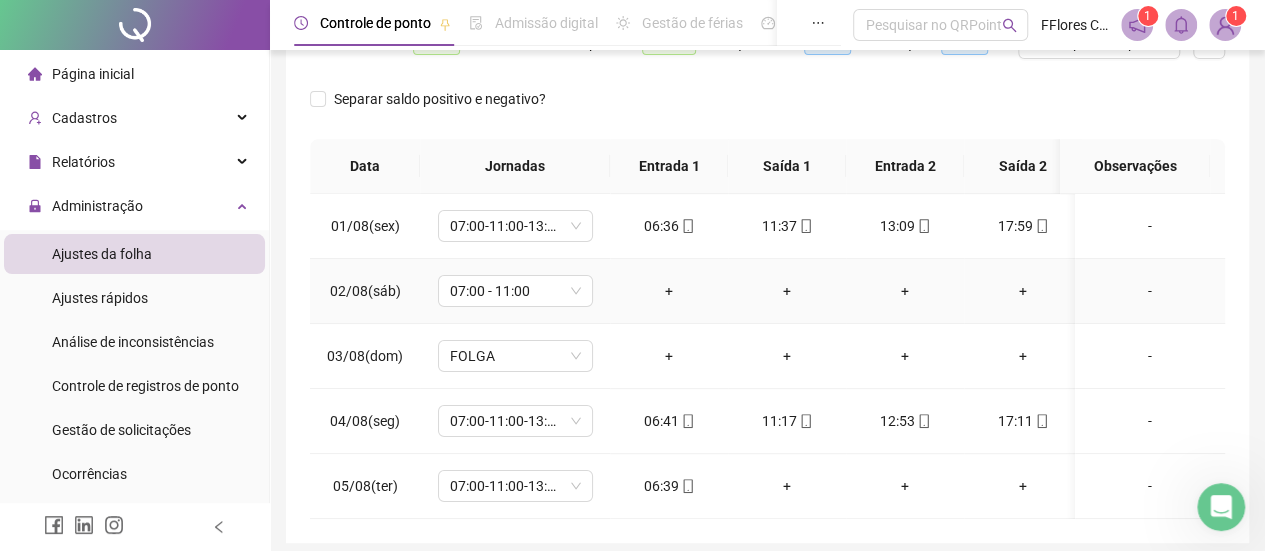 scroll, scrollTop: 300, scrollLeft: 0, axis: vertical 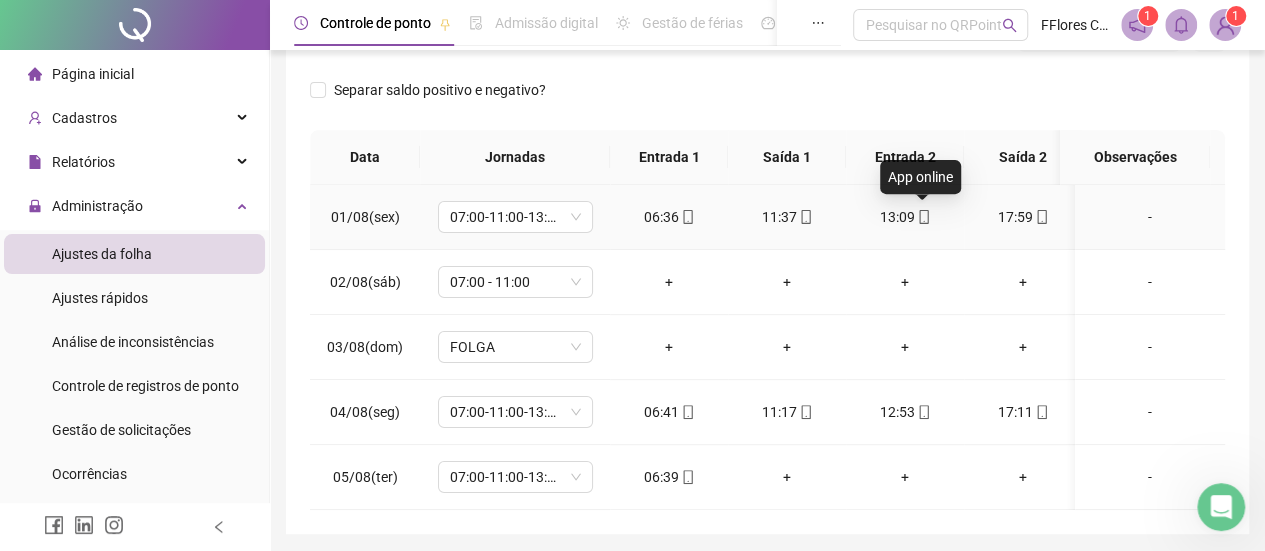 click 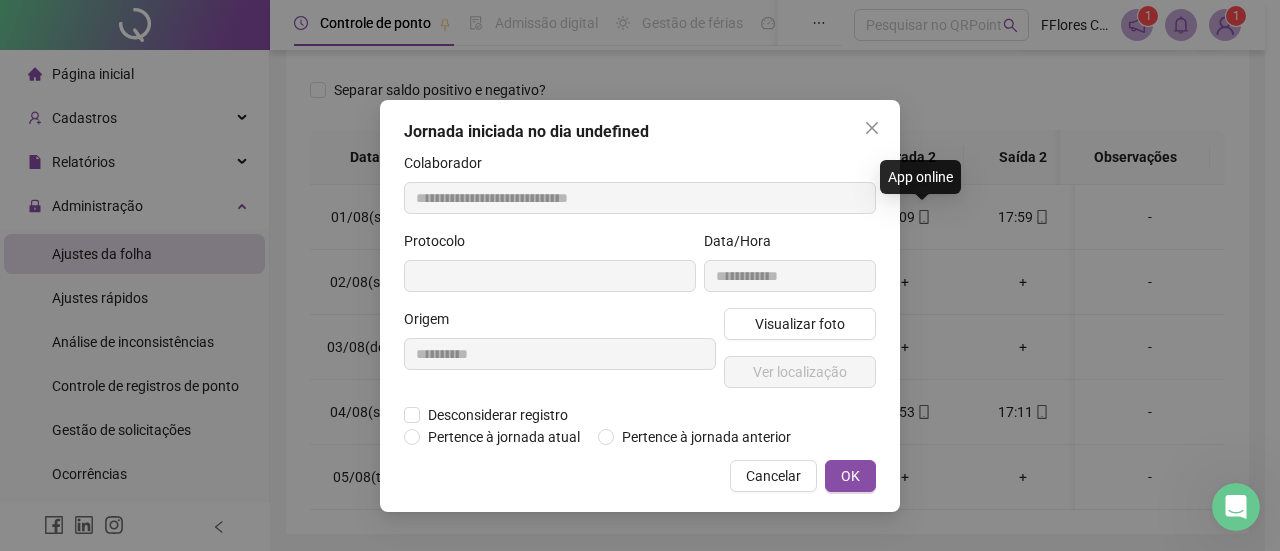type on "**********" 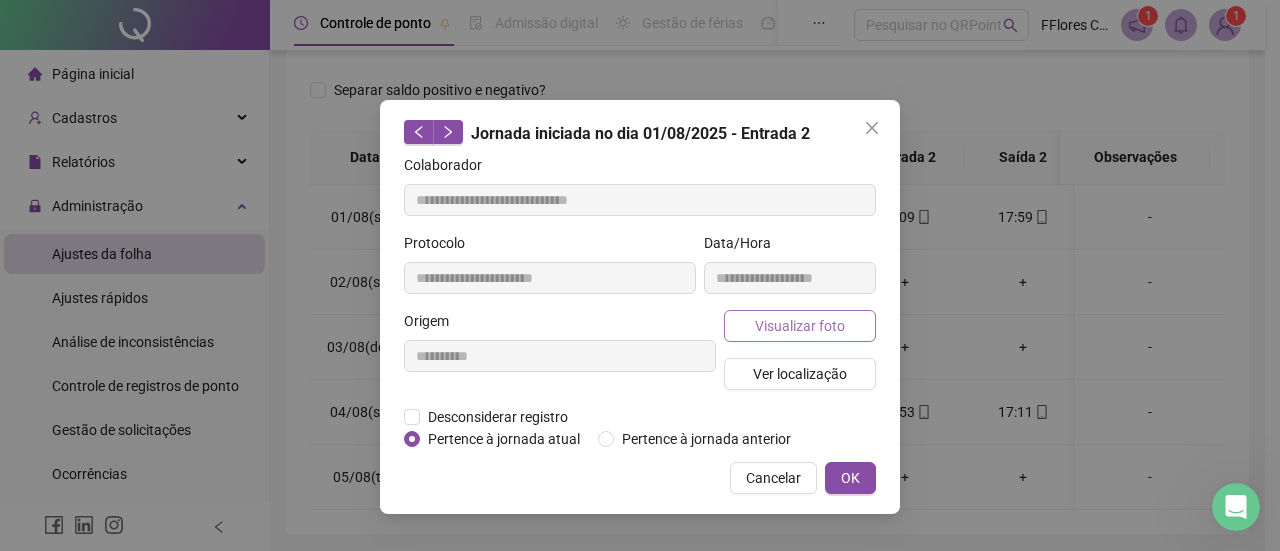 click on "Visualizar foto" at bounding box center [800, 326] 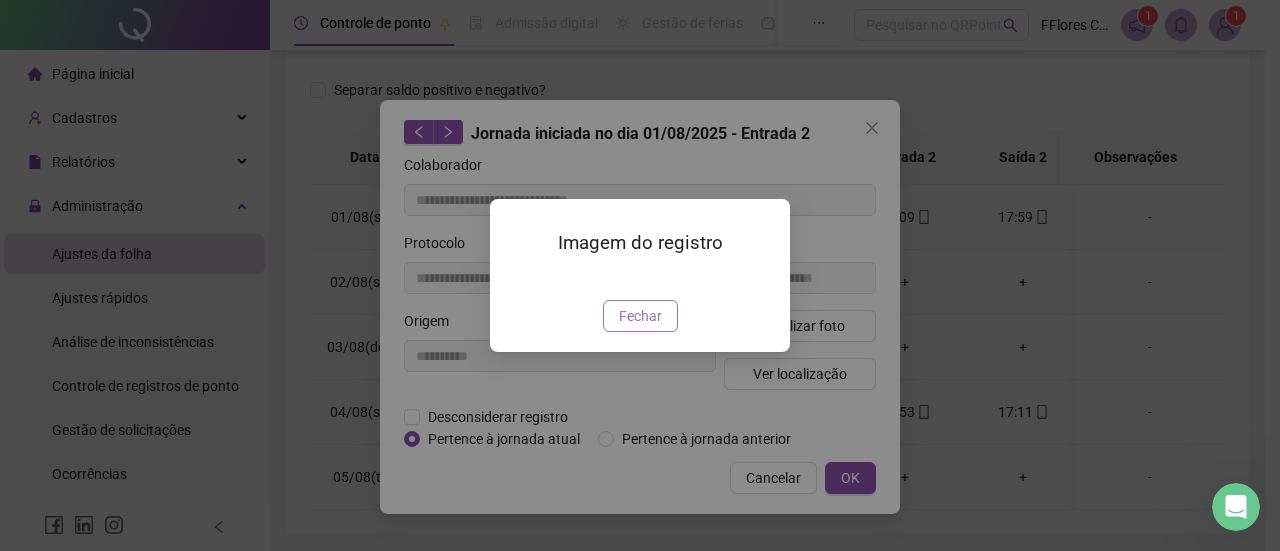 click on "Fechar" at bounding box center (640, 316) 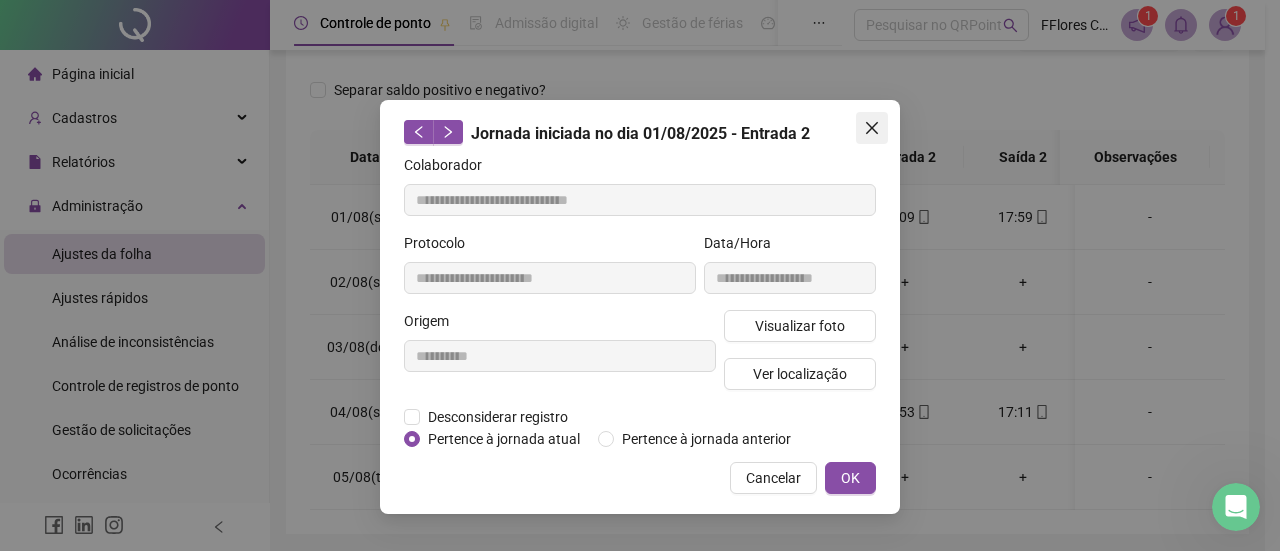 click at bounding box center (872, 128) 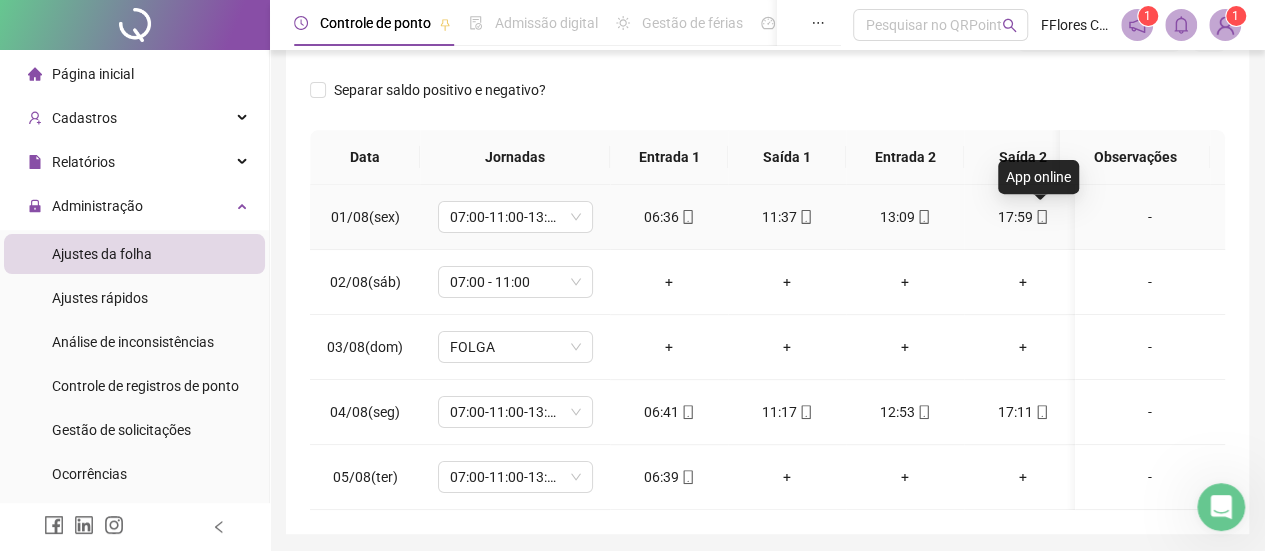 click 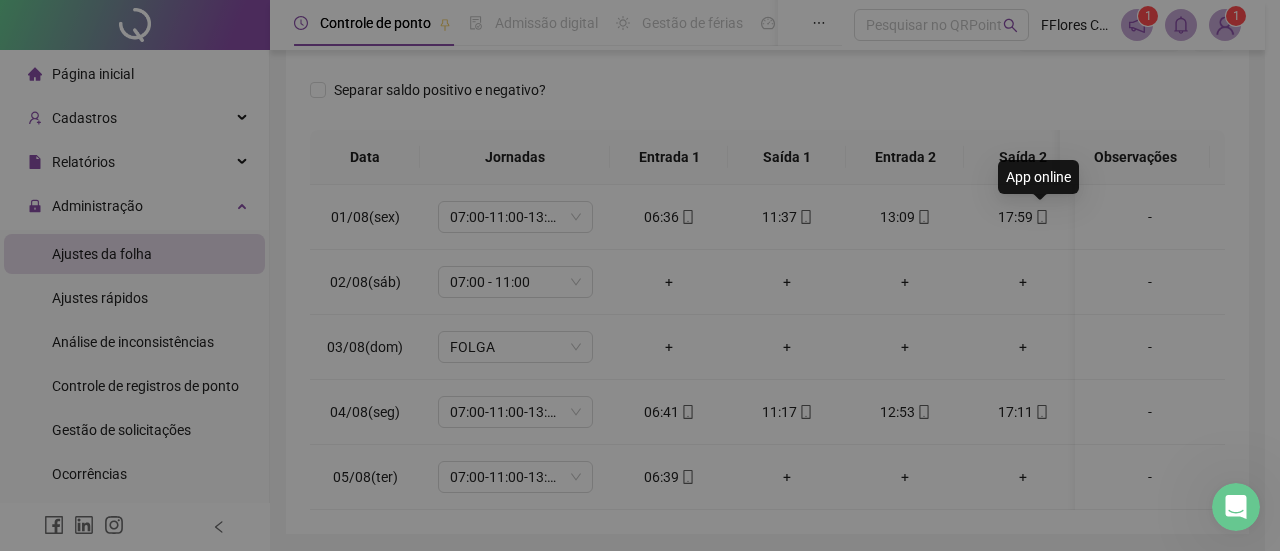 type on "**********" 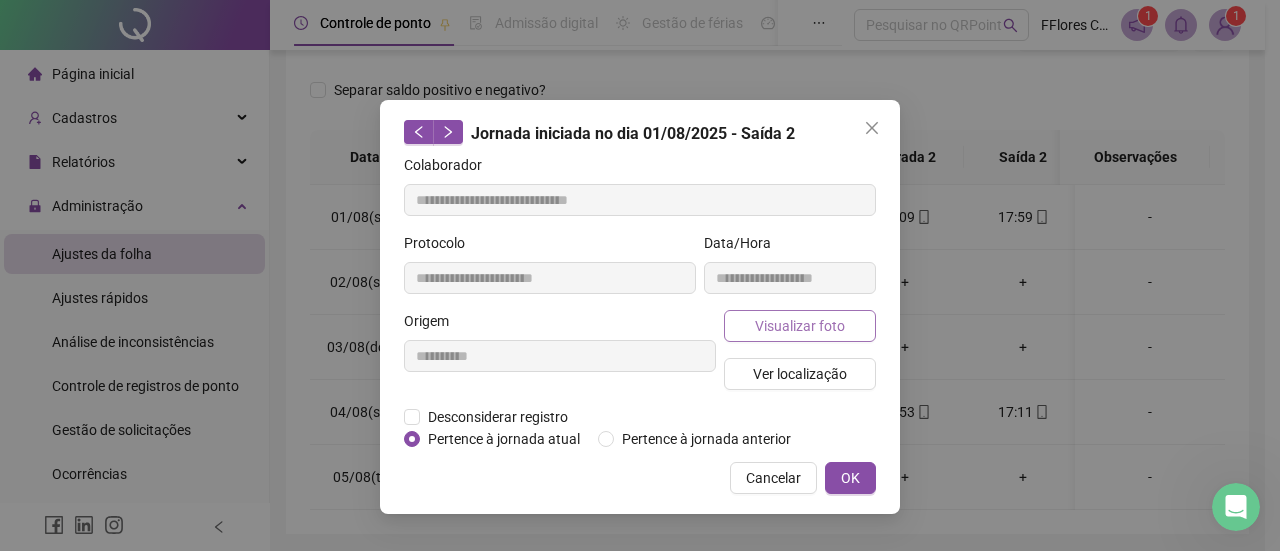 click on "Visualizar foto" at bounding box center (800, 326) 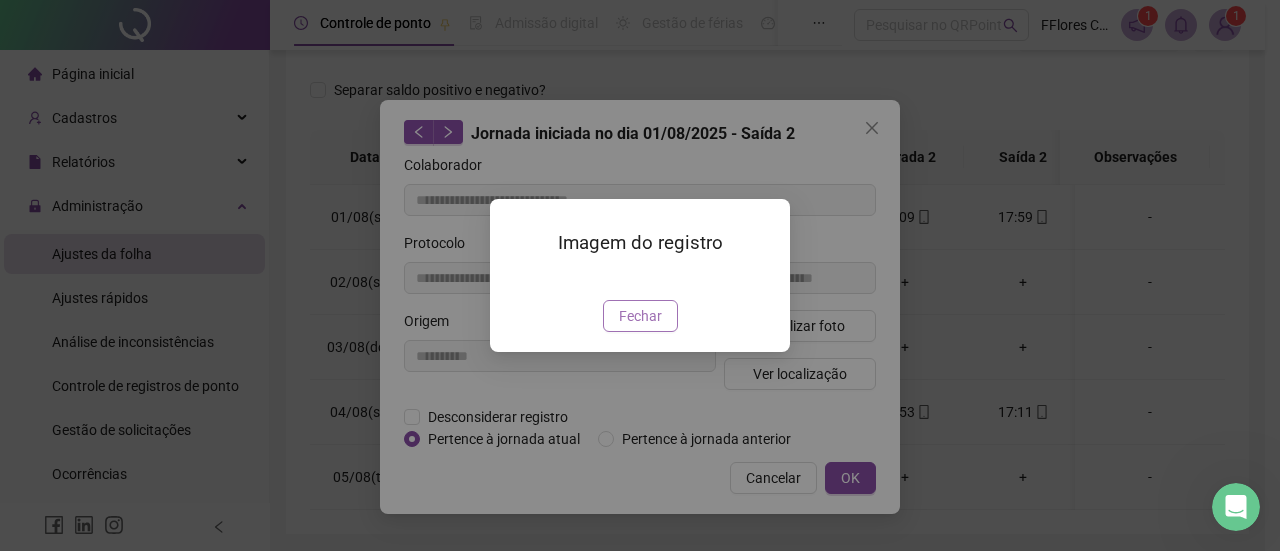 click on "Fechar" at bounding box center (640, 316) 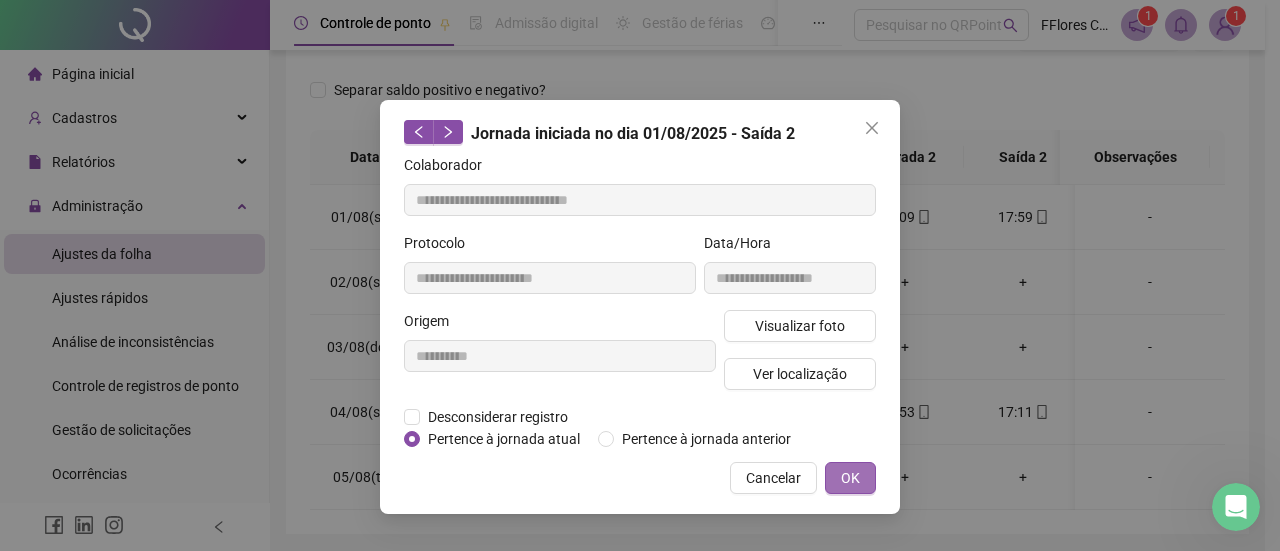 click on "OK" at bounding box center (850, 478) 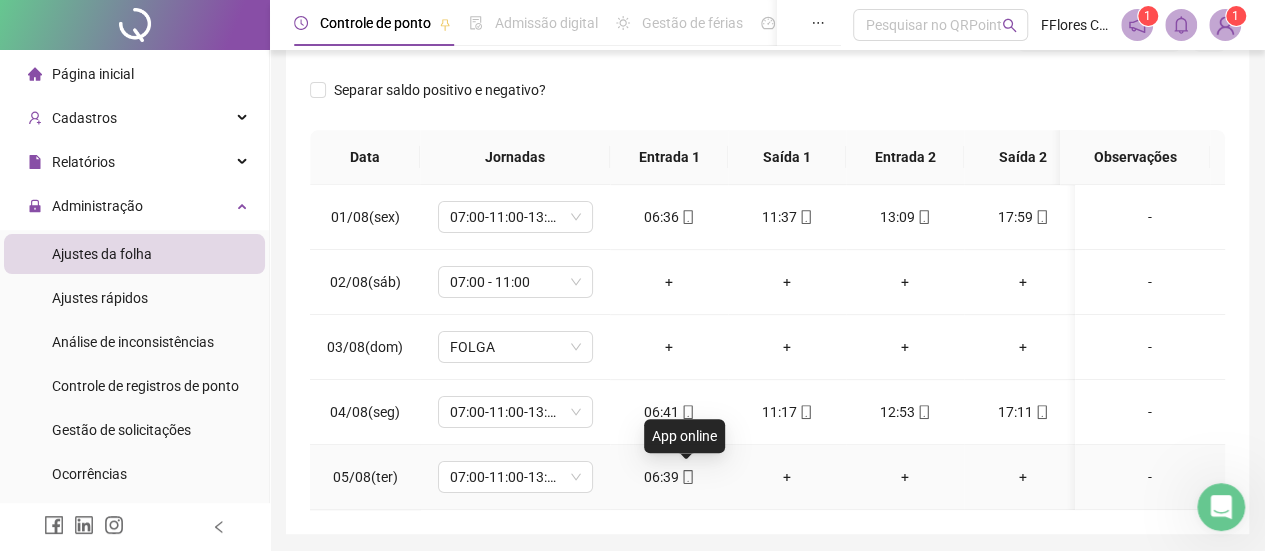 click 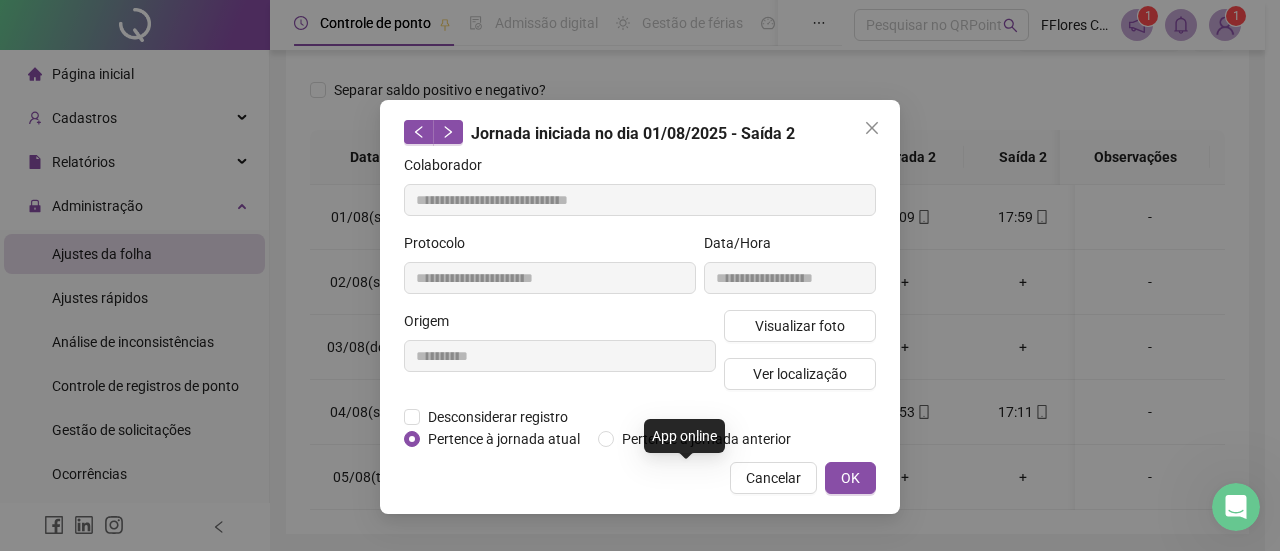 type on "**********" 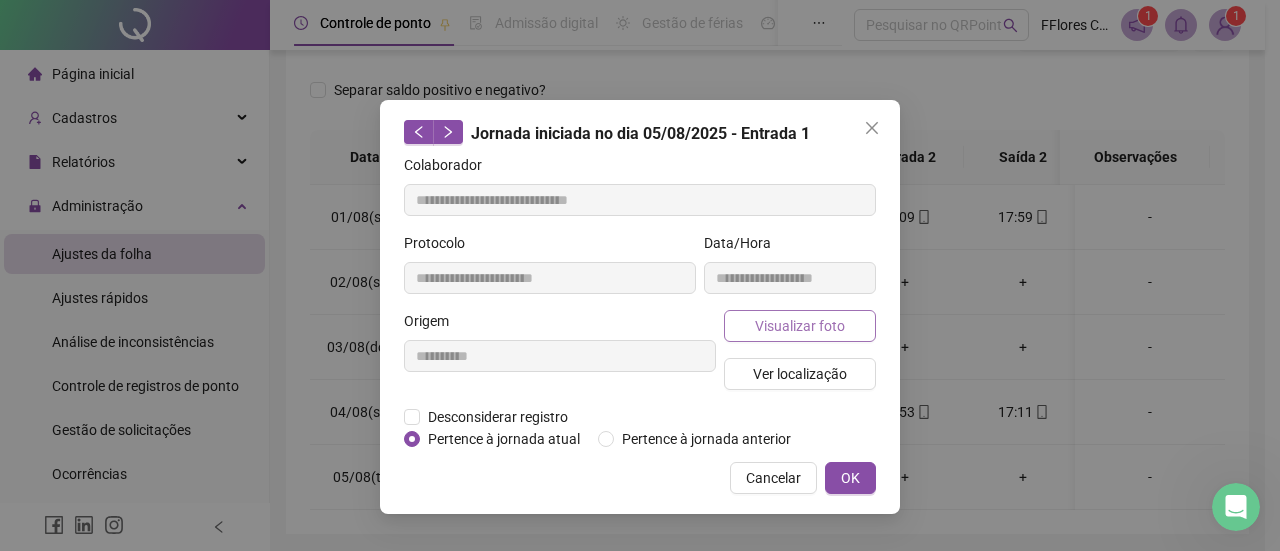 click on "Visualizar foto" at bounding box center (800, 326) 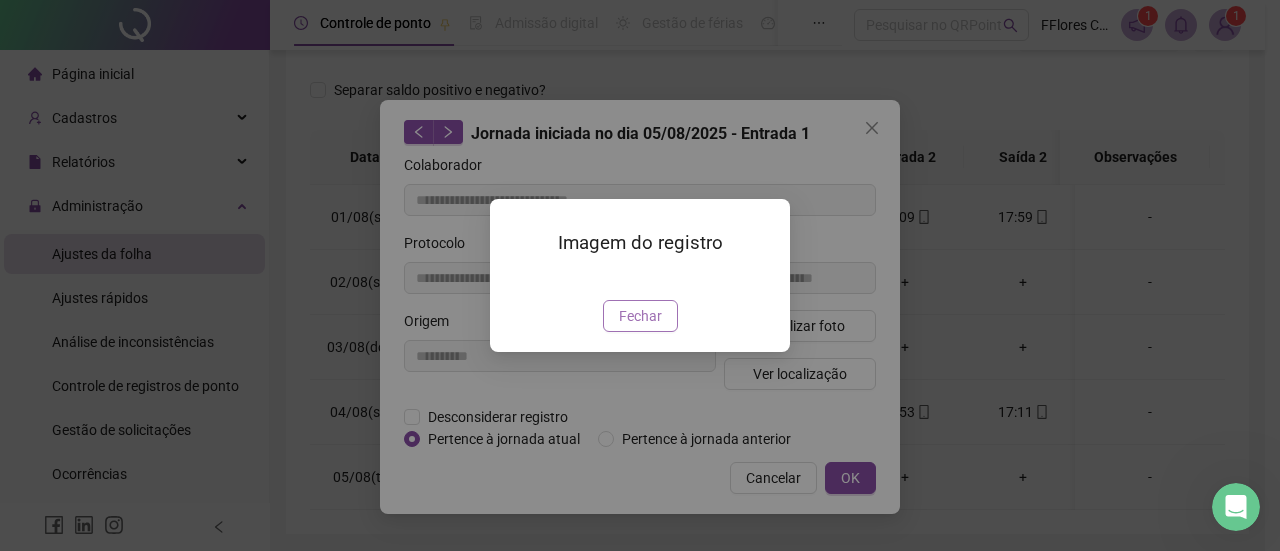 click on "Fechar" at bounding box center (640, 316) 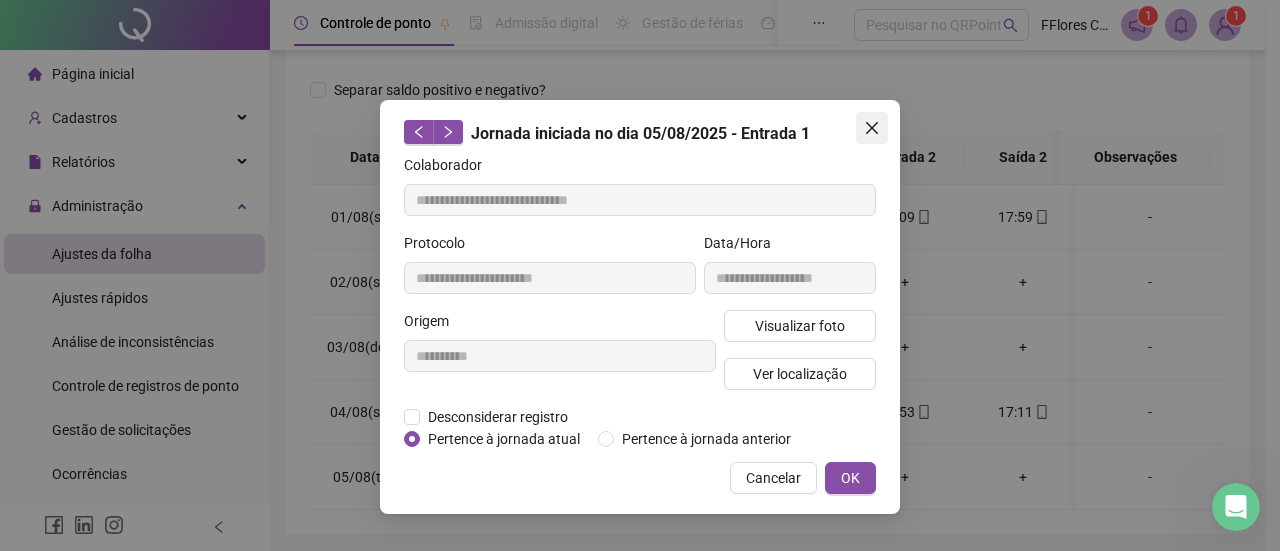 click 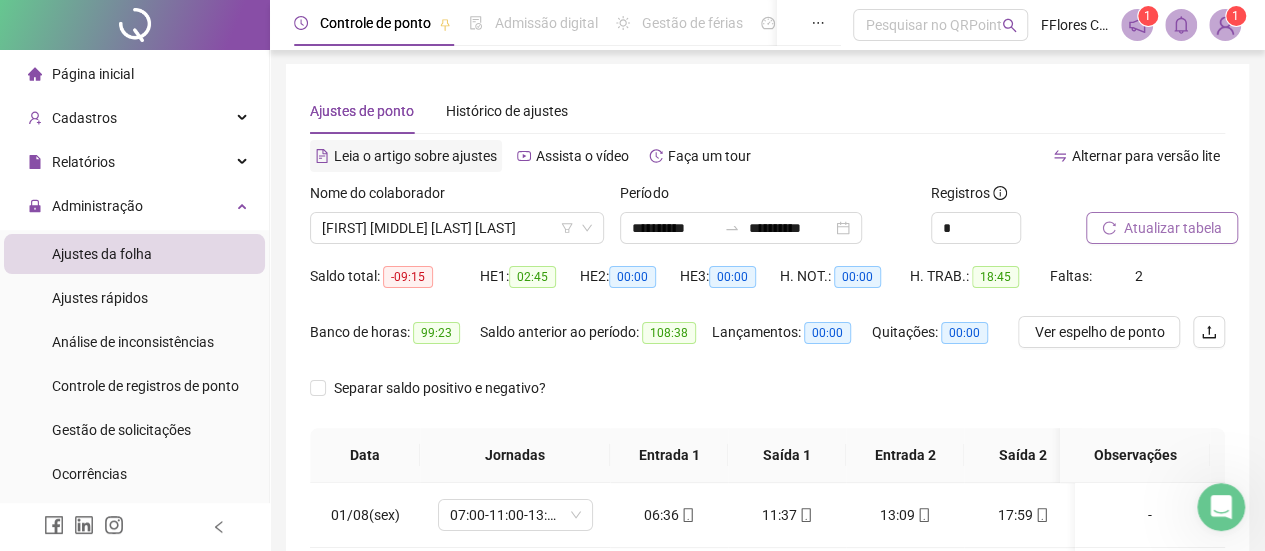 scroll, scrollTop: 0, scrollLeft: 0, axis: both 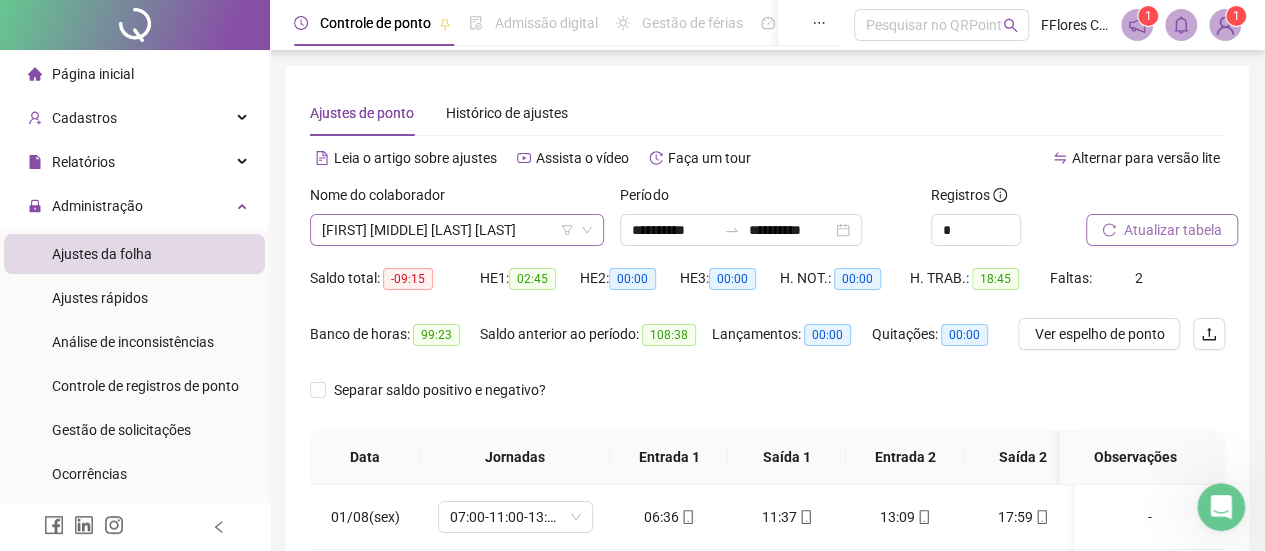 click on "[FIRST] [MIDDLE] [LAST] [LAST]" at bounding box center [457, 230] 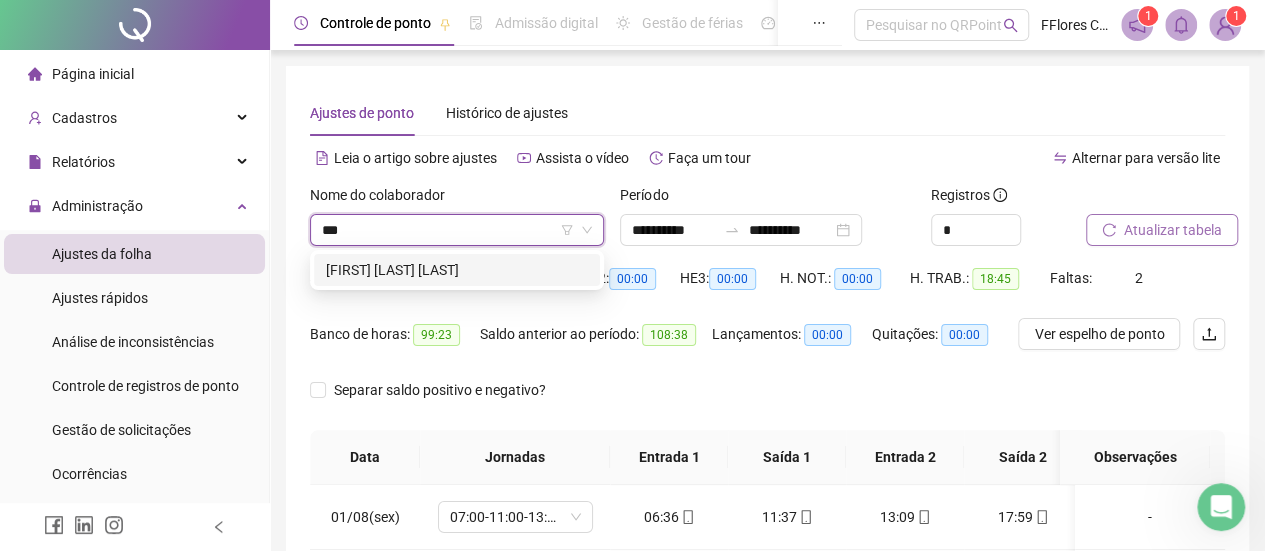 type on "****" 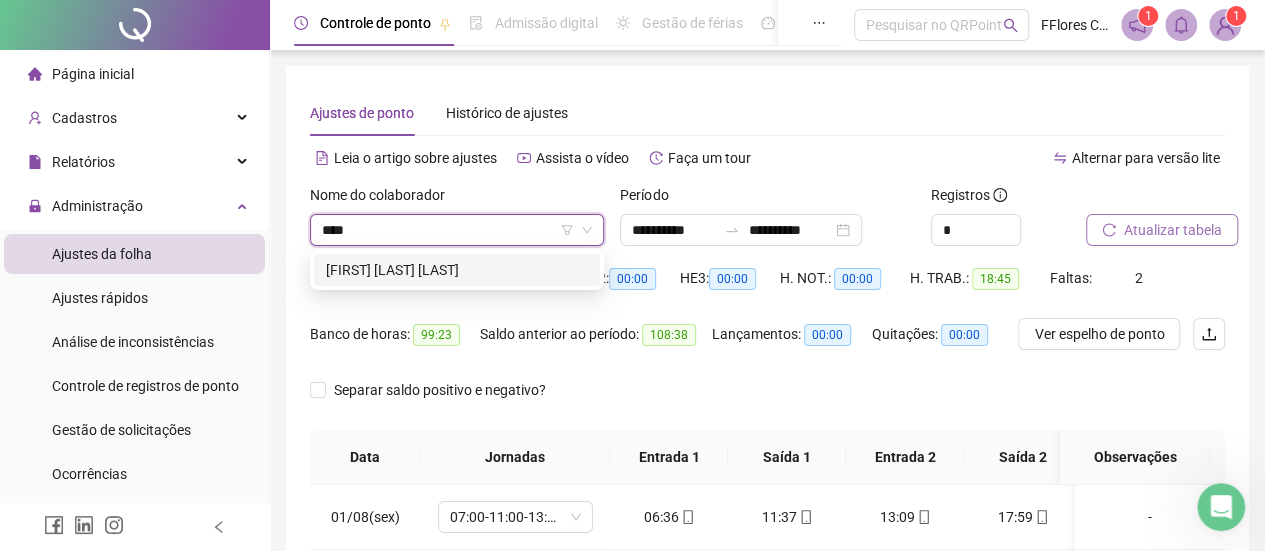 click on "[FIRST] [LAST] [LAST]" at bounding box center [457, 270] 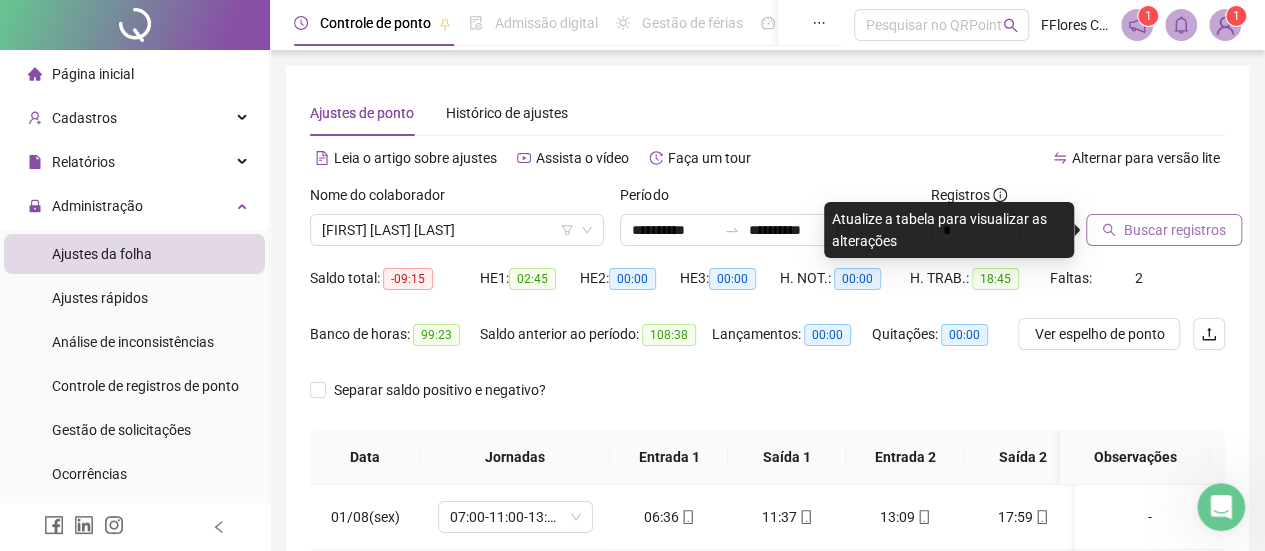 click on "Buscar registros" at bounding box center (1175, 230) 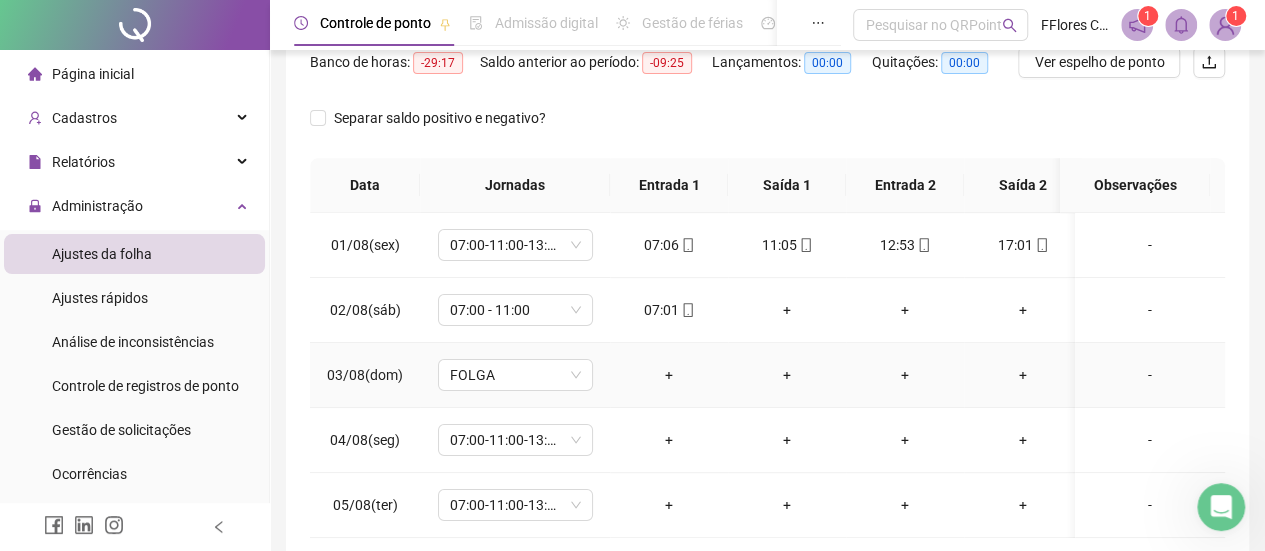 scroll, scrollTop: 382, scrollLeft: 0, axis: vertical 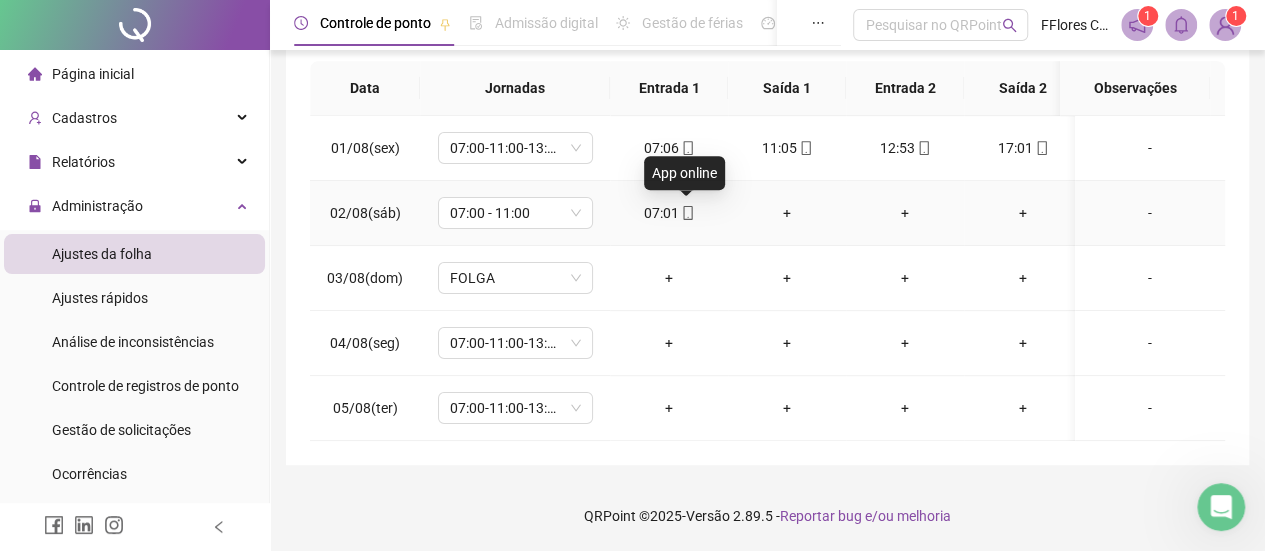click at bounding box center (687, 213) 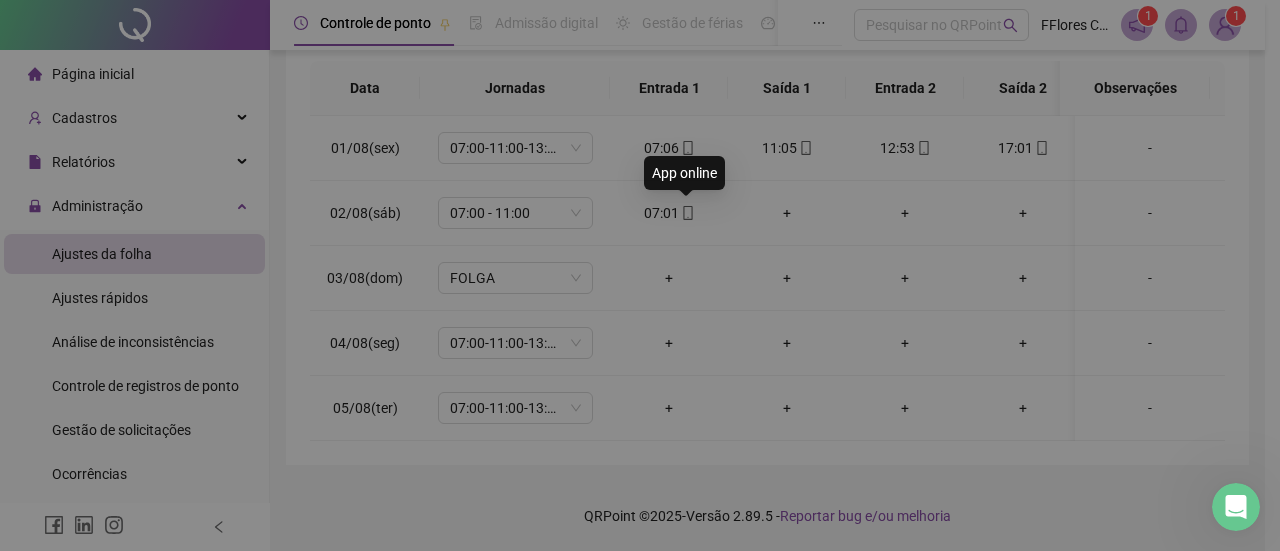 type on "**********" 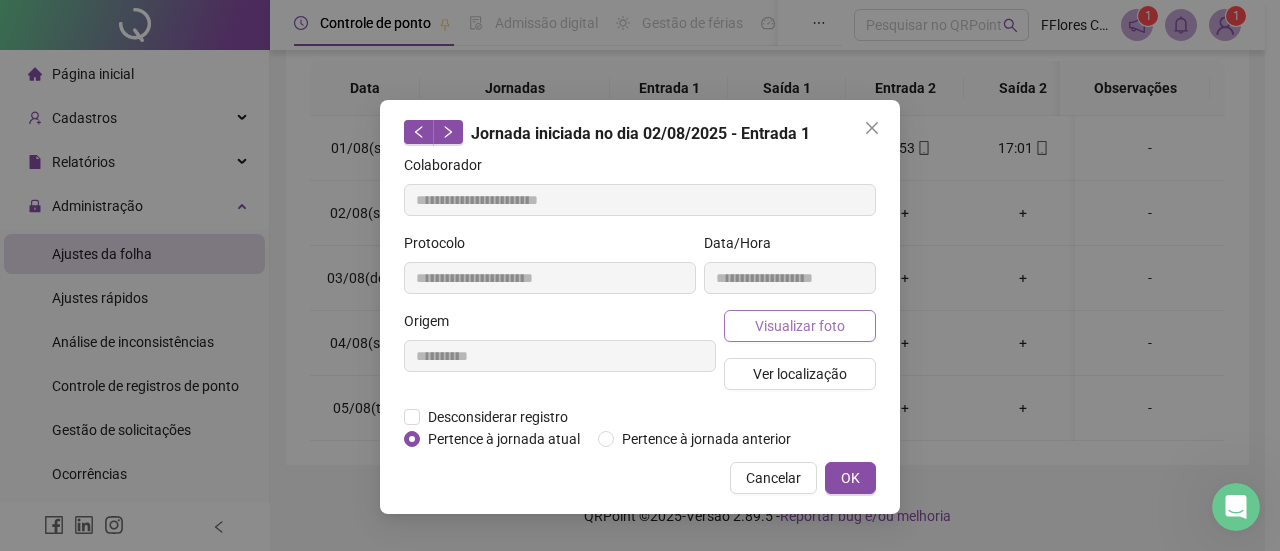 click on "Visualizar foto" at bounding box center [800, 326] 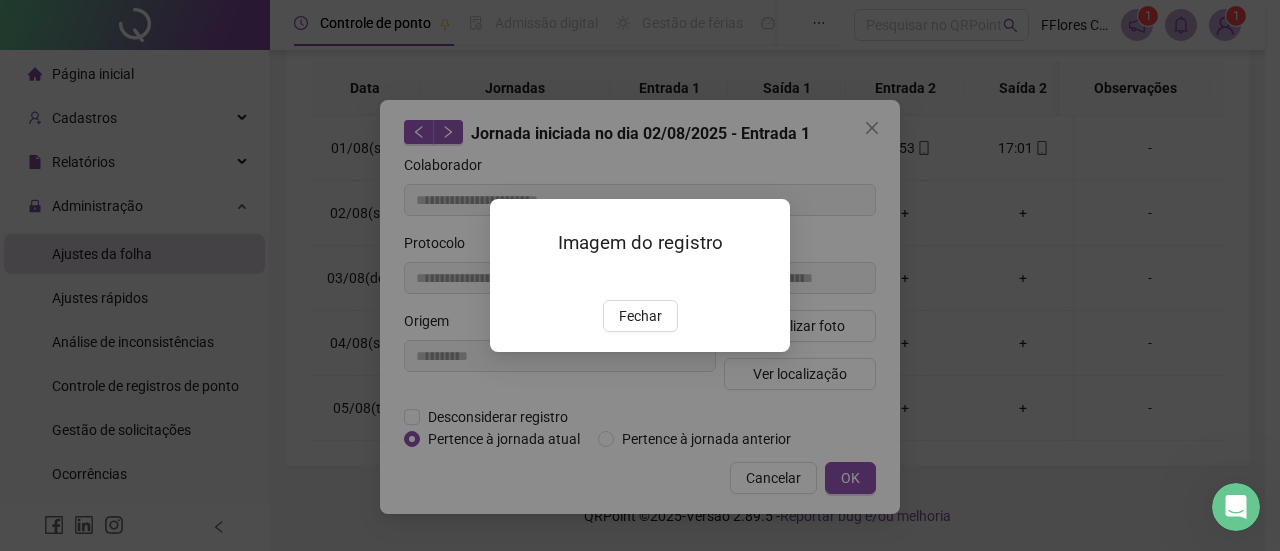 click at bounding box center (514, 279) 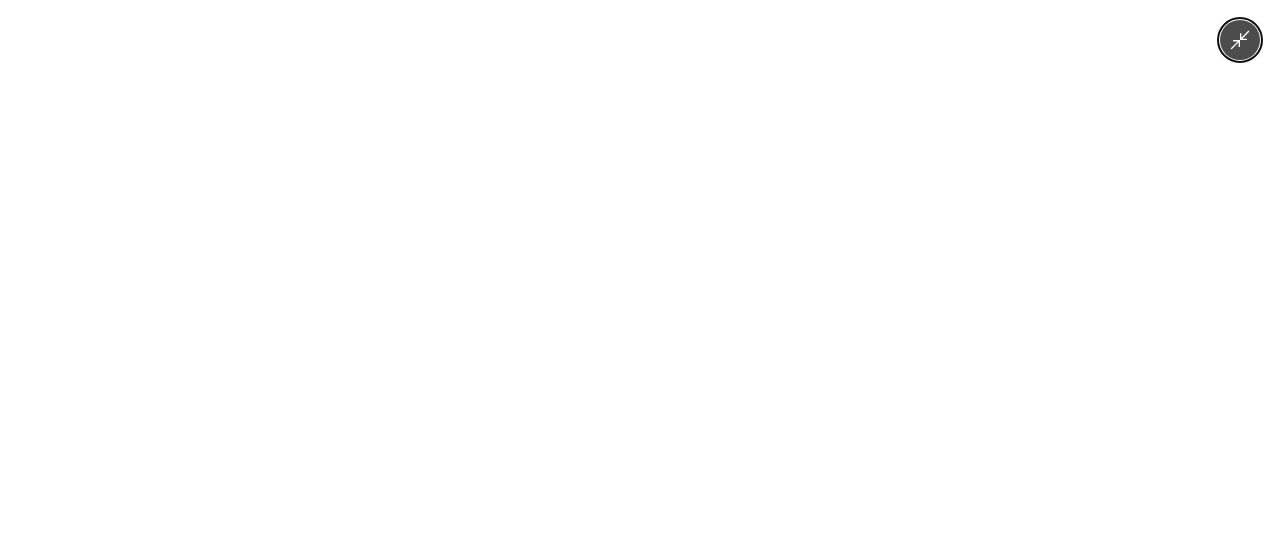 type 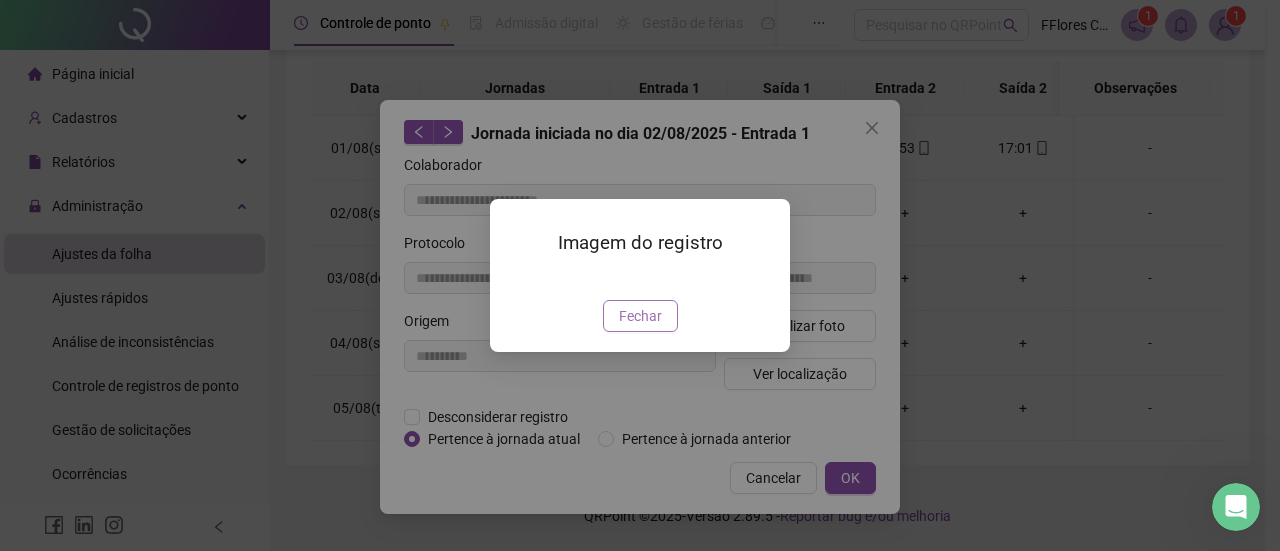 click on "Fechar" at bounding box center [640, 316] 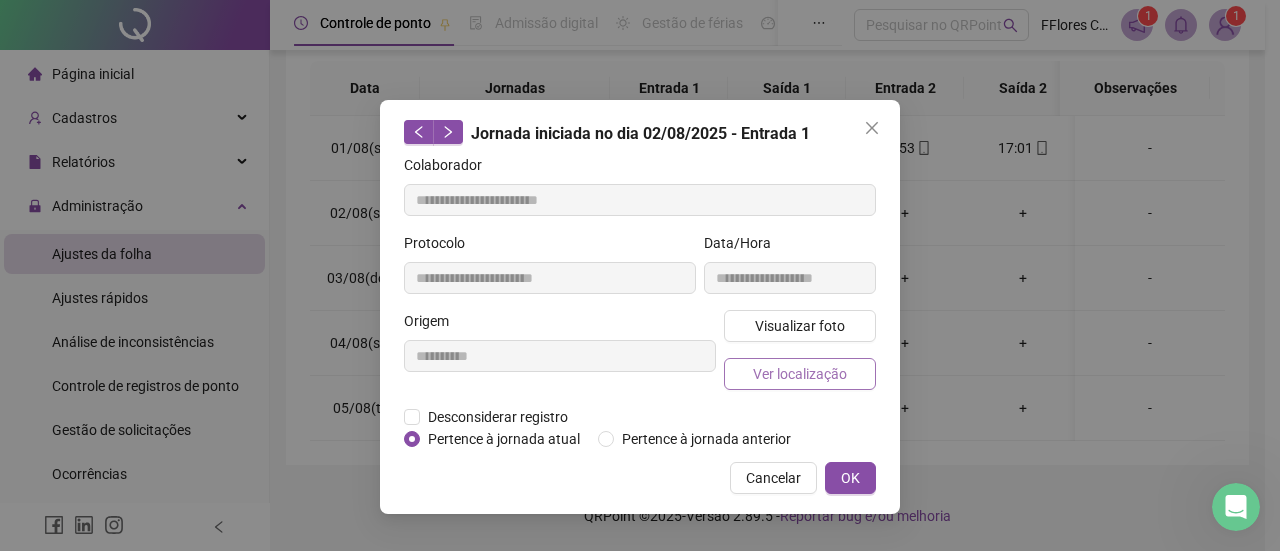 click on "Ver localização" at bounding box center (800, 374) 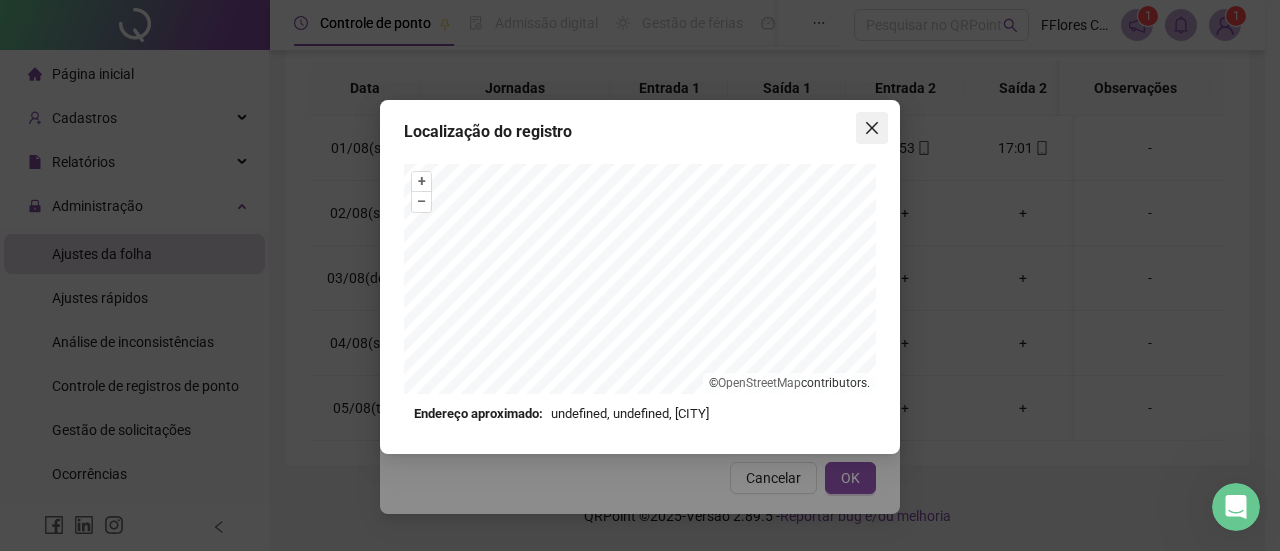 click 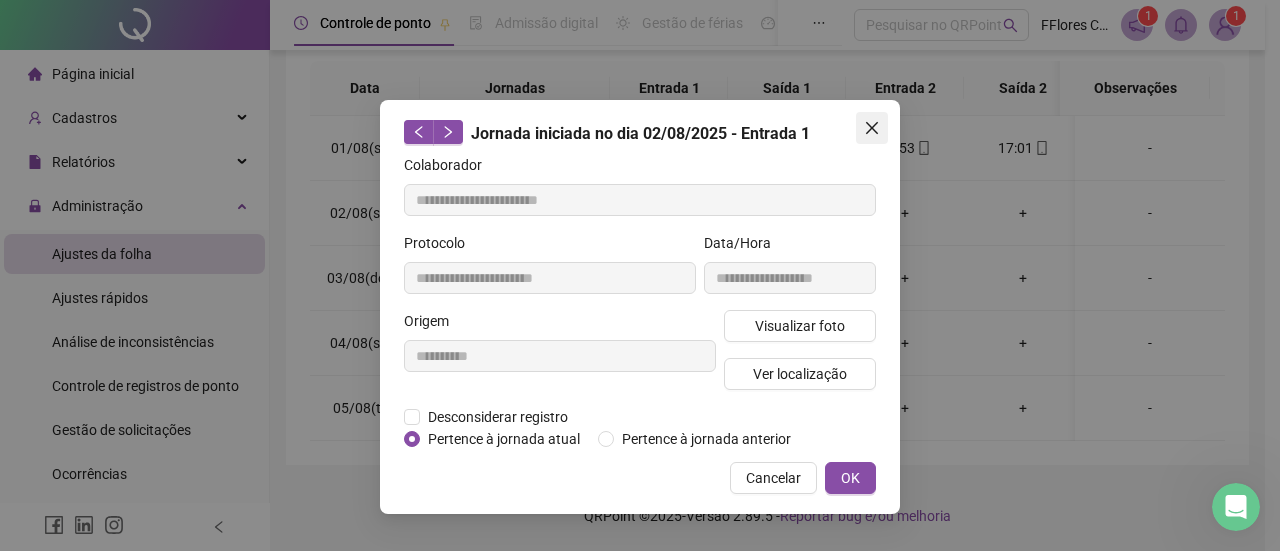 click 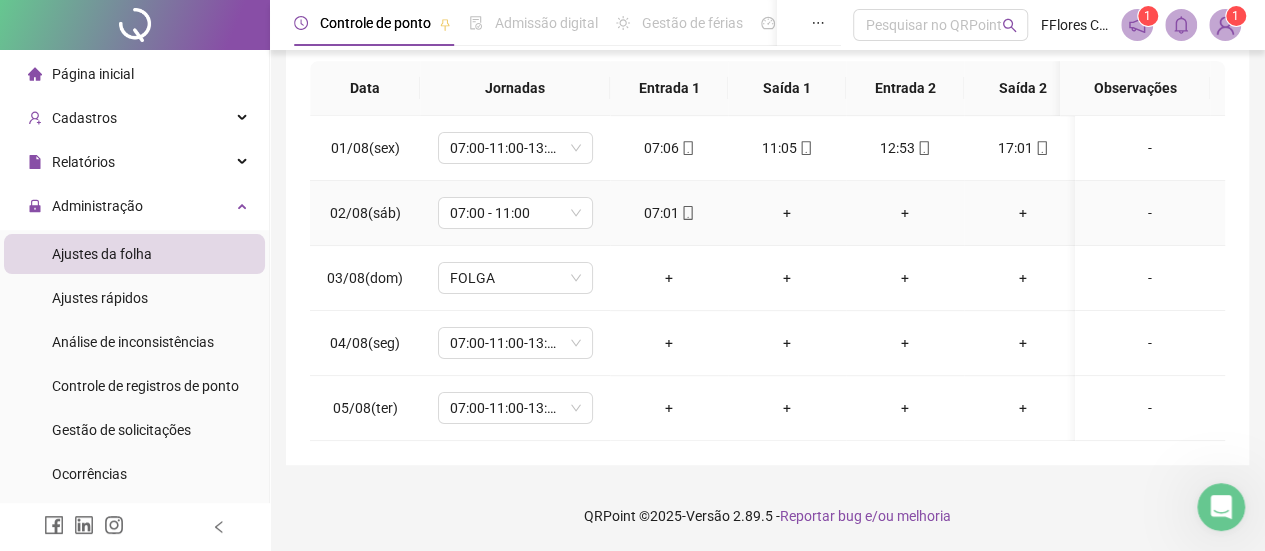 scroll, scrollTop: 282, scrollLeft: 0, axis: vertical 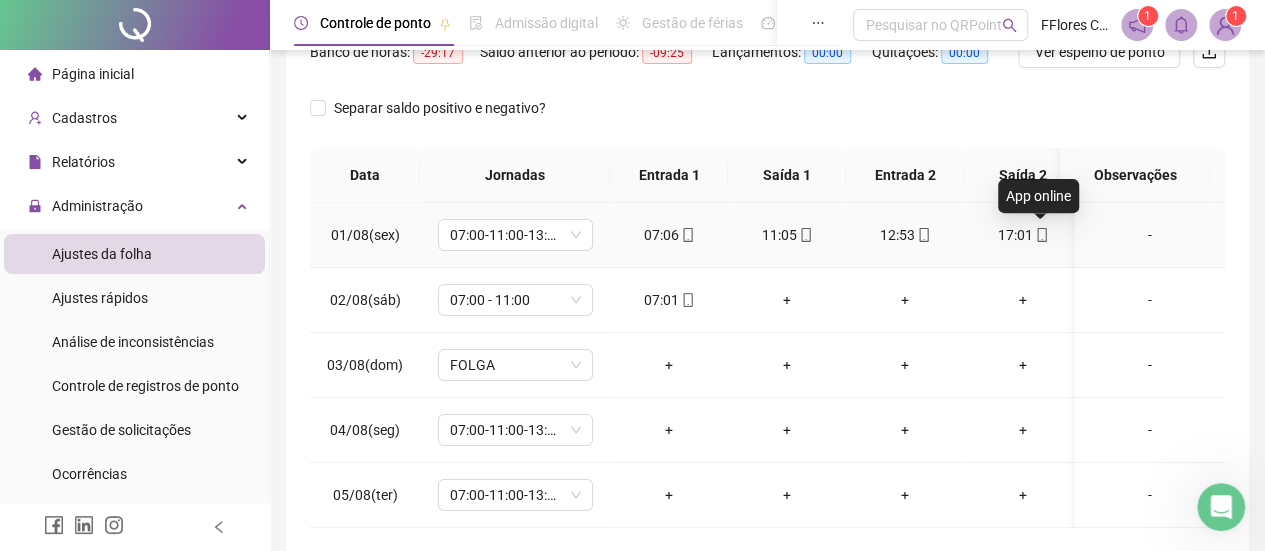 click 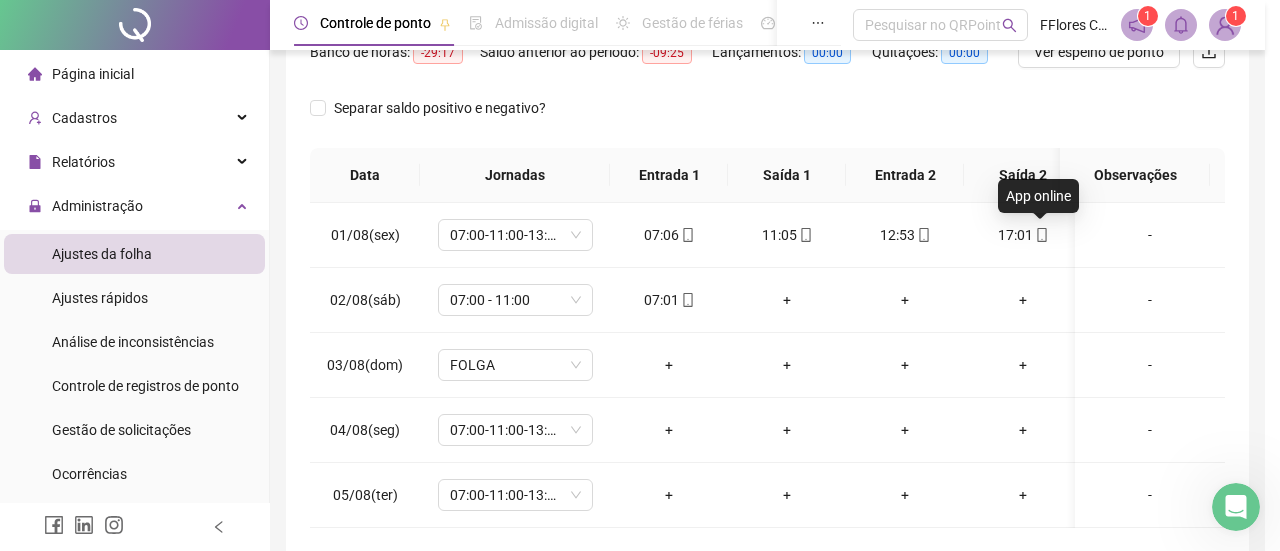 type on "**********" 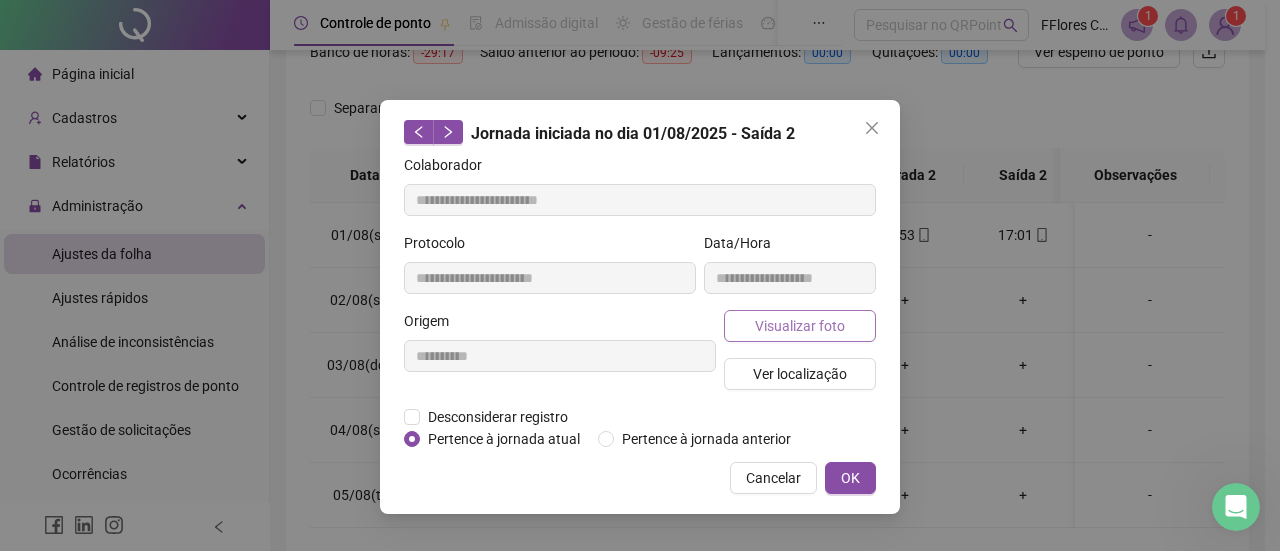 click on "Visualizar foto" at bounding box center [800, 326] 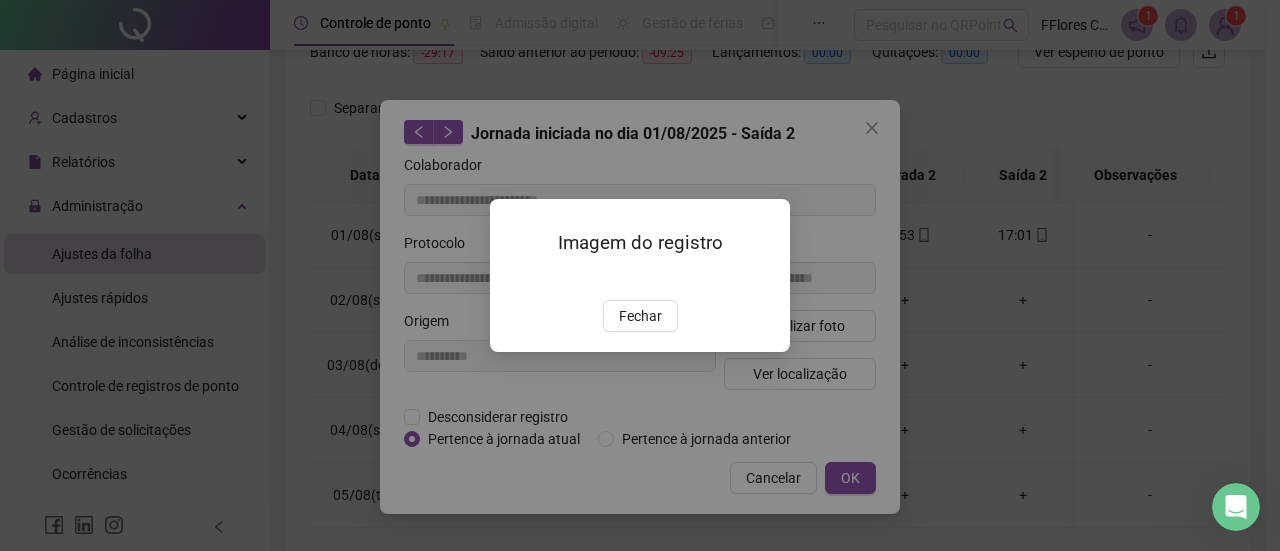 click at bounding box center (514, 279) 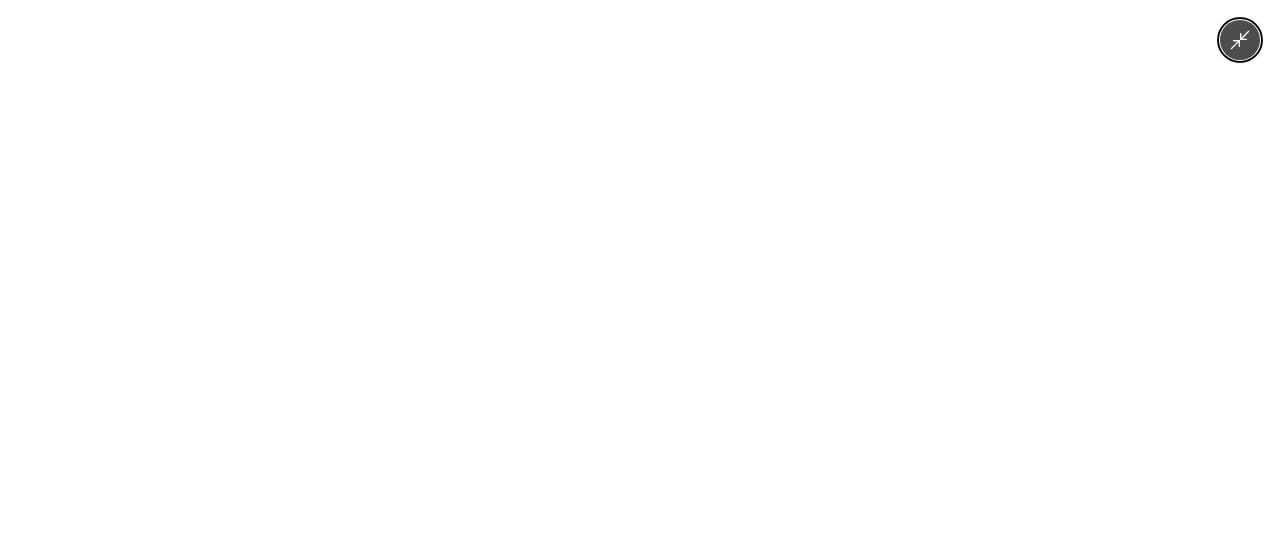 type 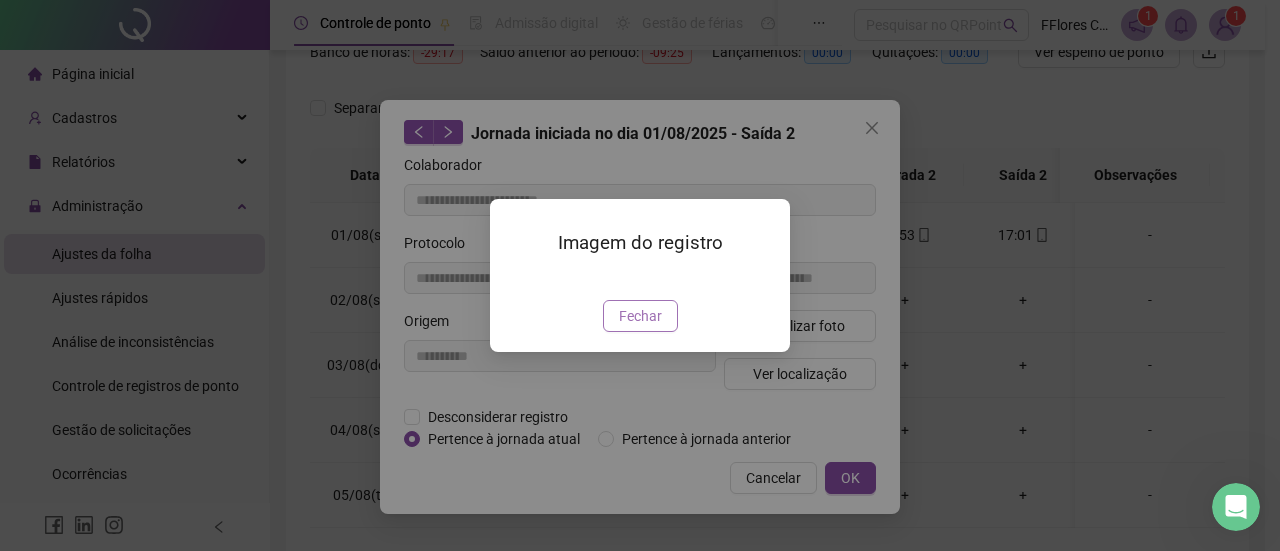 click on "Fechar" at bounding box center [640, 316] 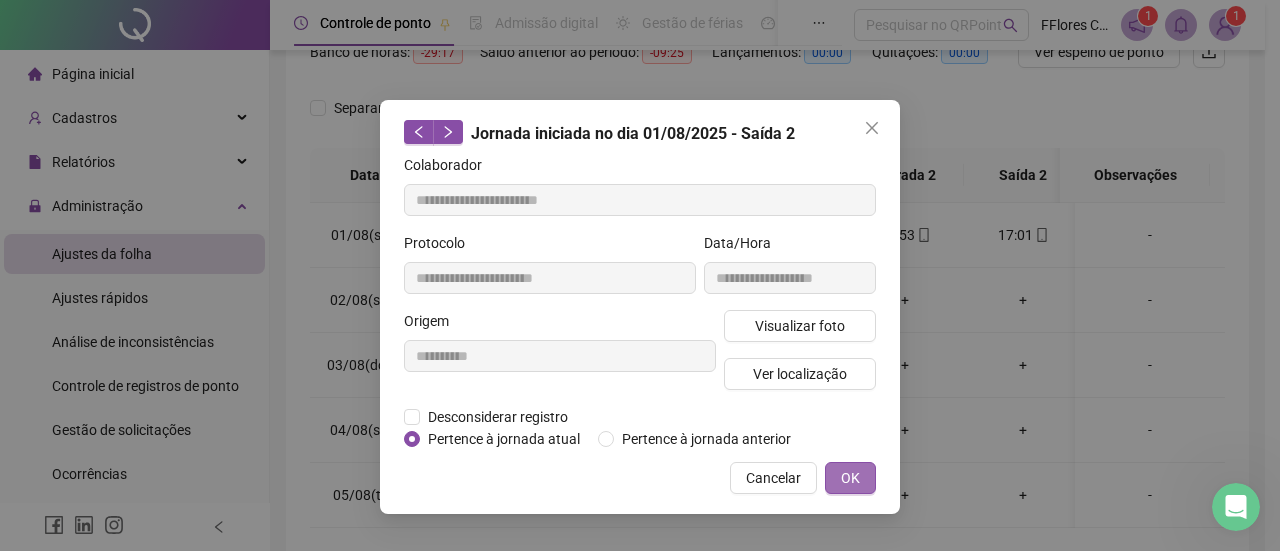 click on "OK" at bounding box center (850, 478) 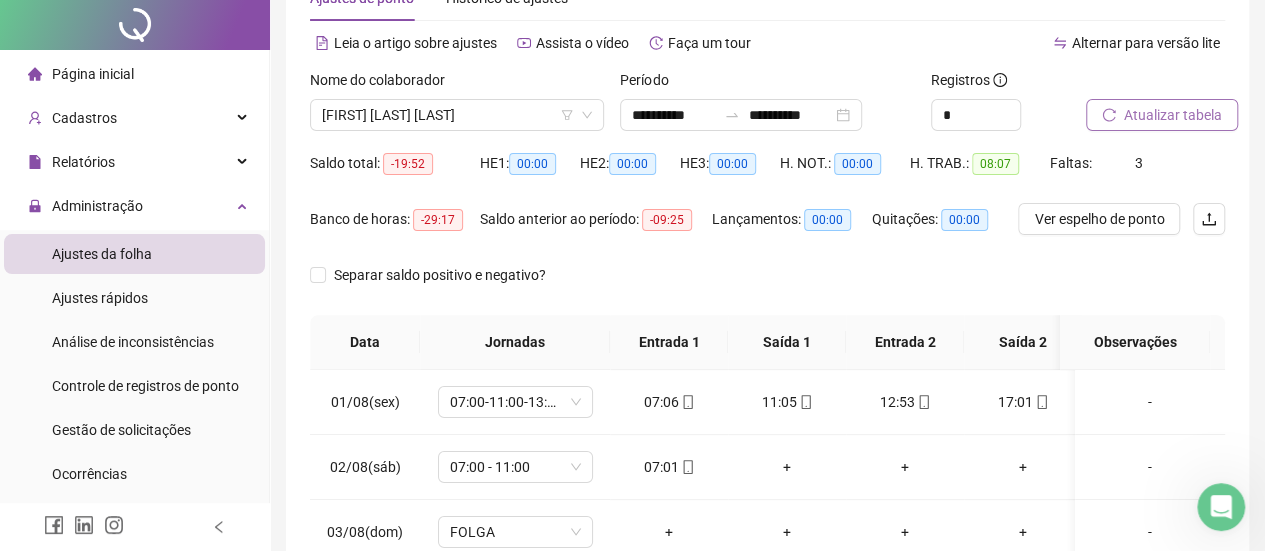 scroll, scrollTop: 0, scrollLeft: 0, axis: both 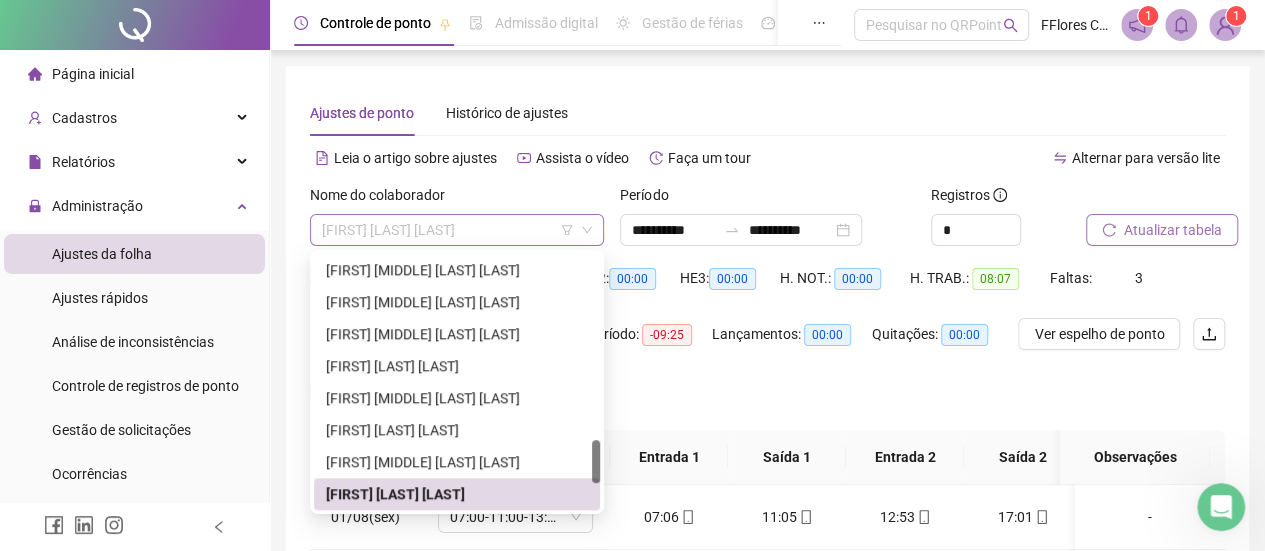 click on "[FIRST] [LAST] [LAST]" at bounding box center (457, 230) 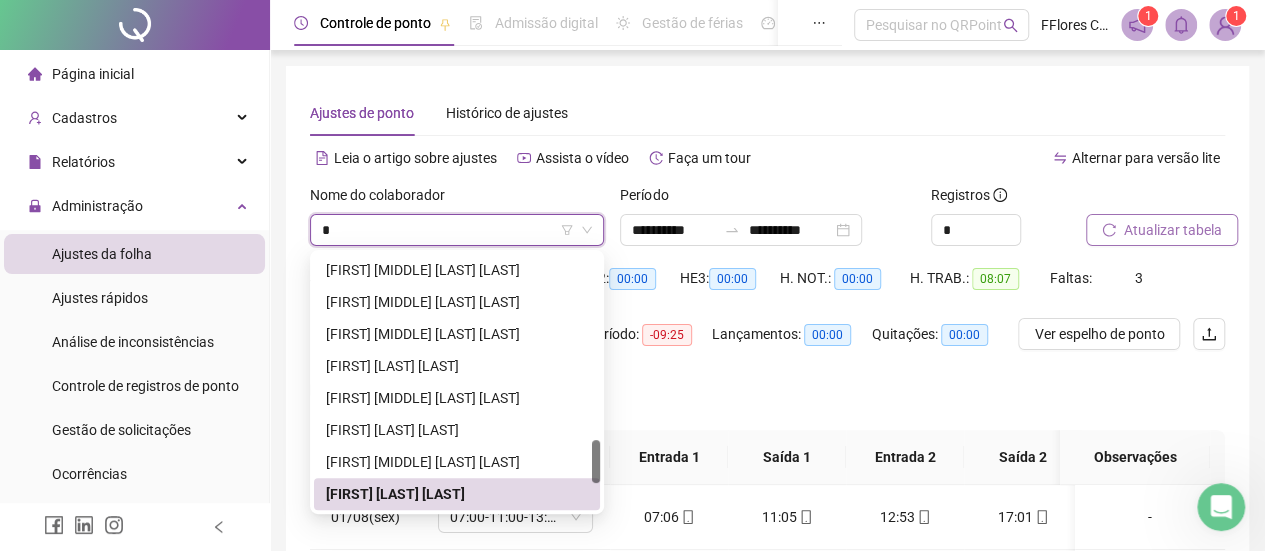 type on "**" 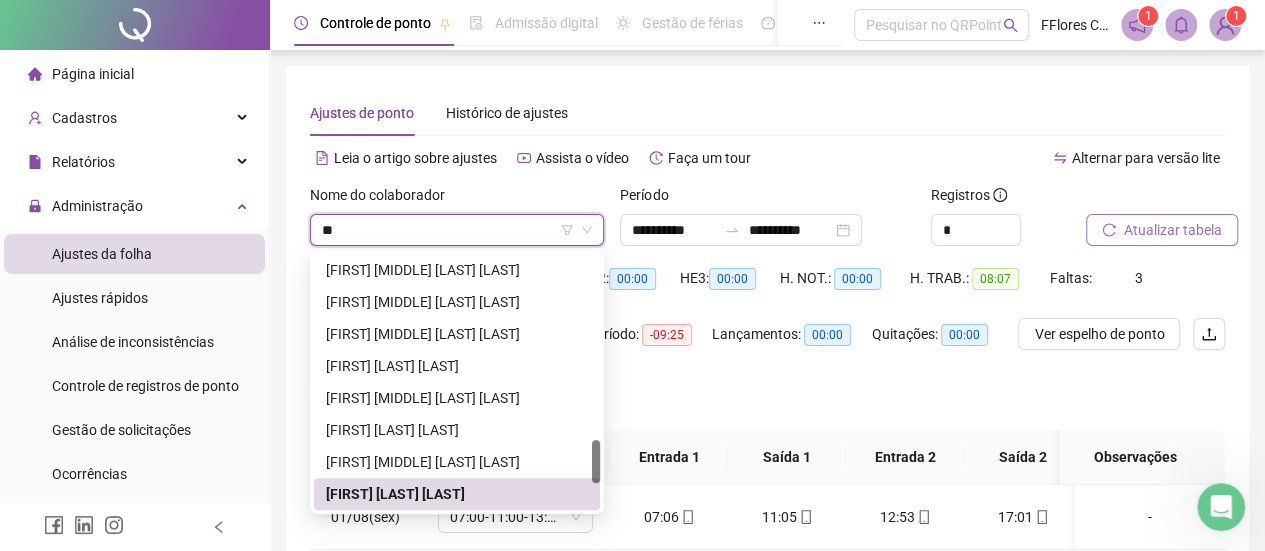 scroll, scrollTop: 0, scrollLeft: 0, axis: both 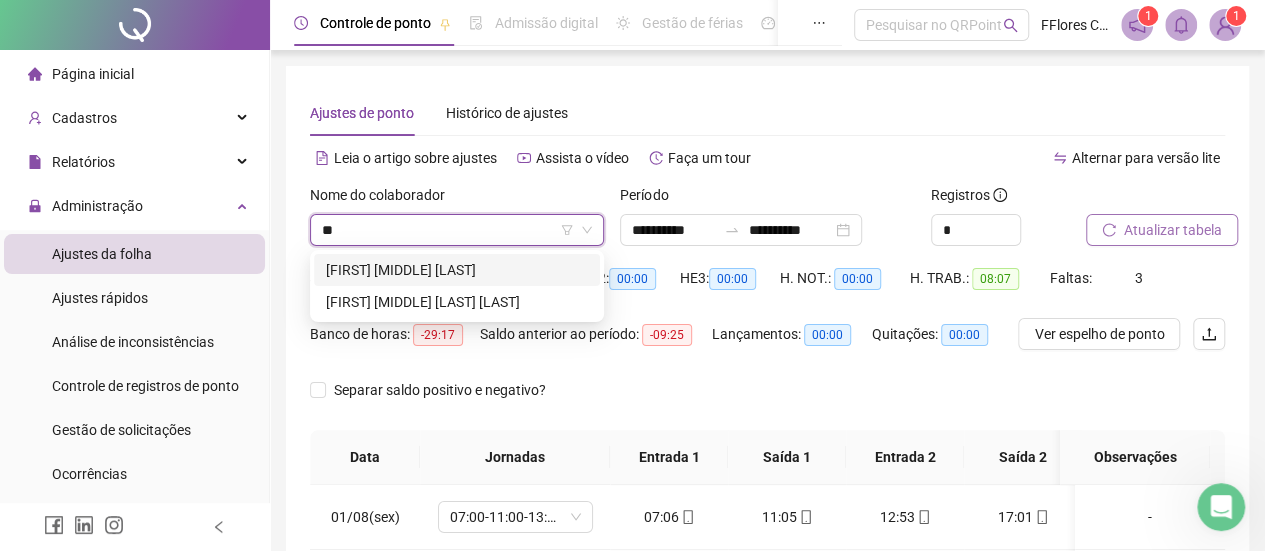 click on "[FIRST] [MIDDLE] [LAST]" at bounding box center [457, 270] 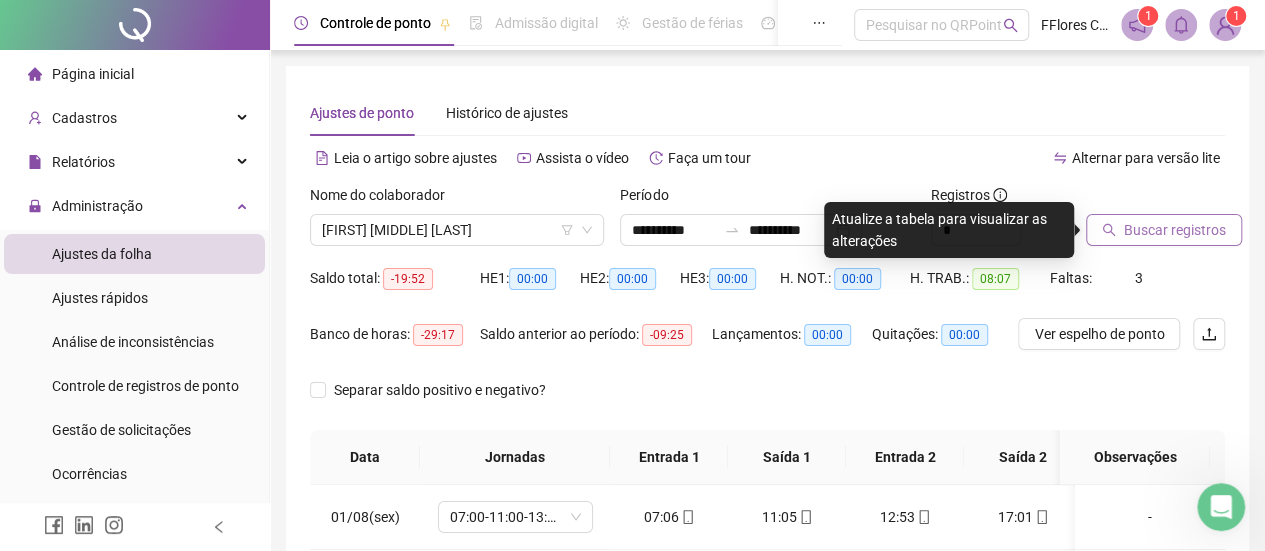 click on "Buscar registros" at bounding box center [1175, 230] 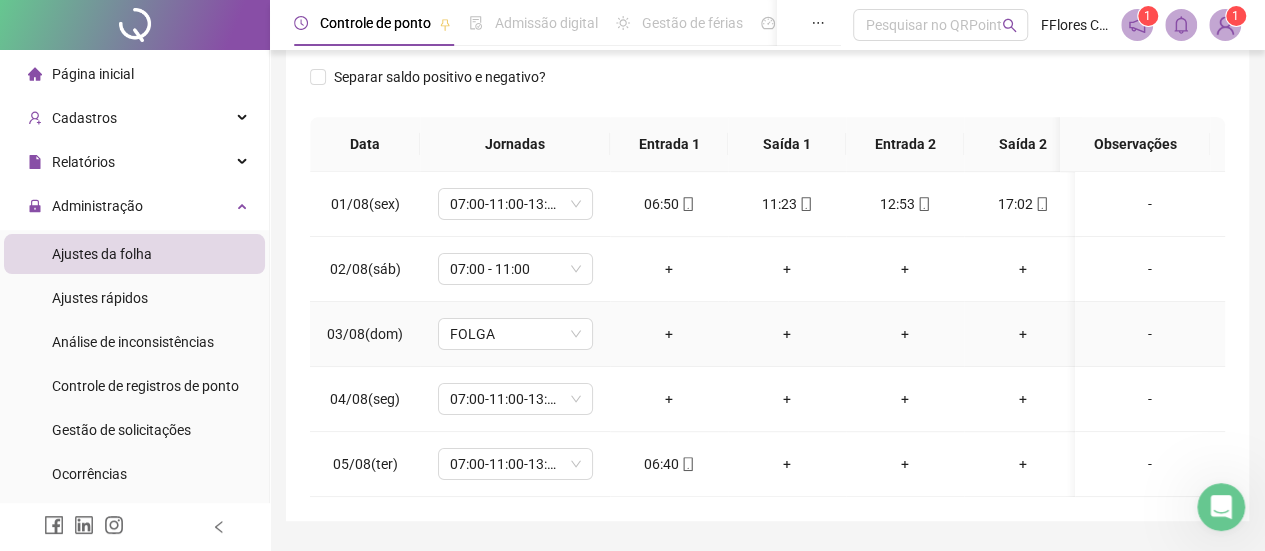 scroll, scrollTop: 282, scrollLeft: 0, axis: vertical 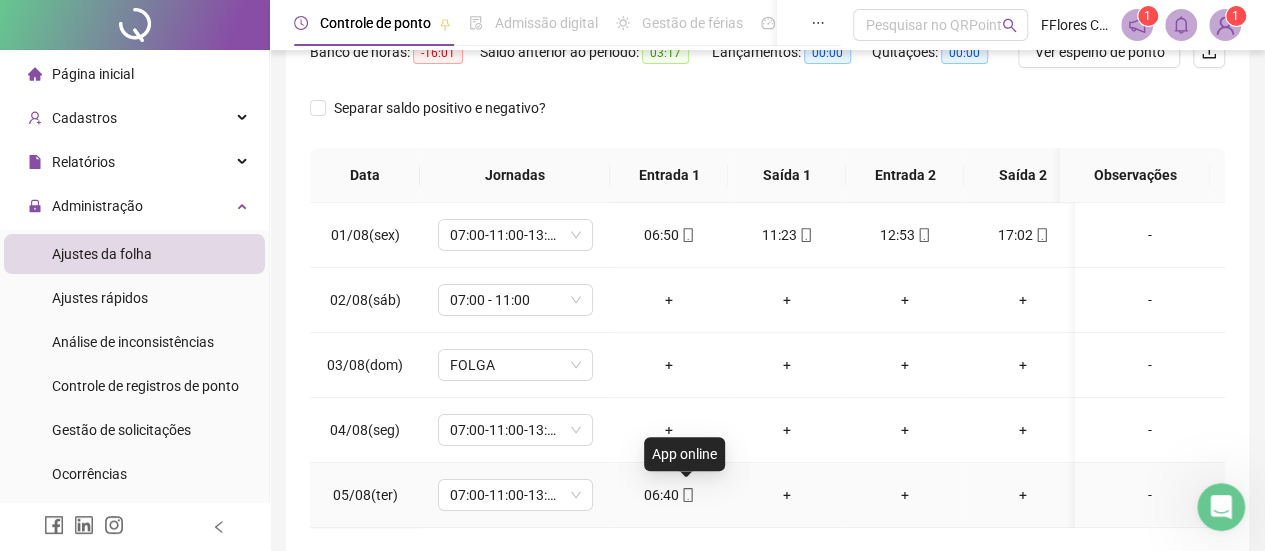 click 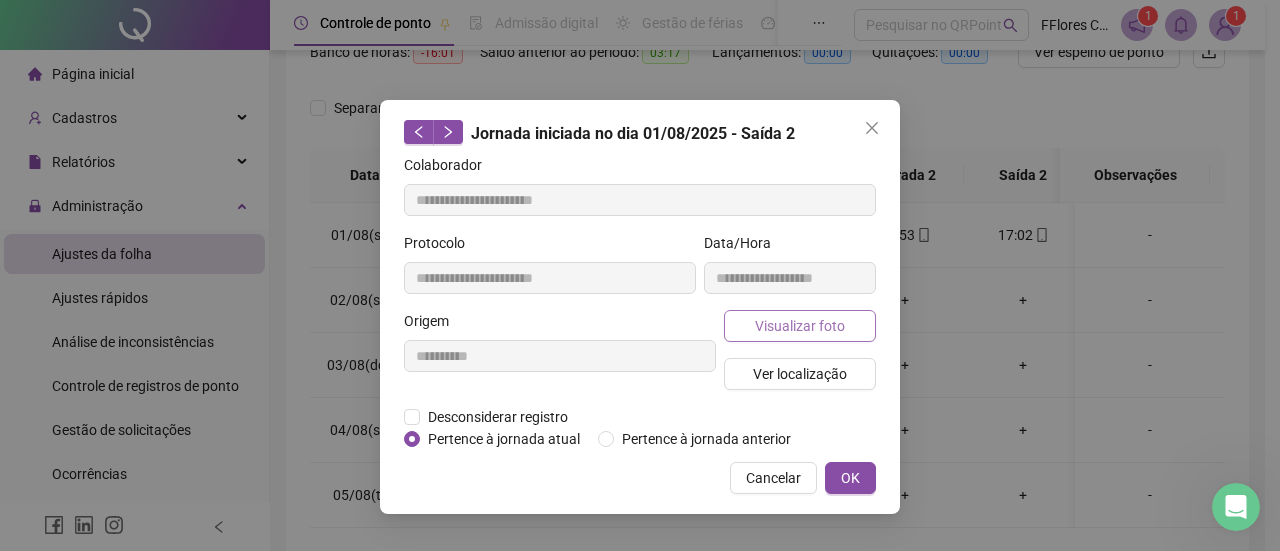 click on "Visualizar foto" at bounding box center (800, 326) 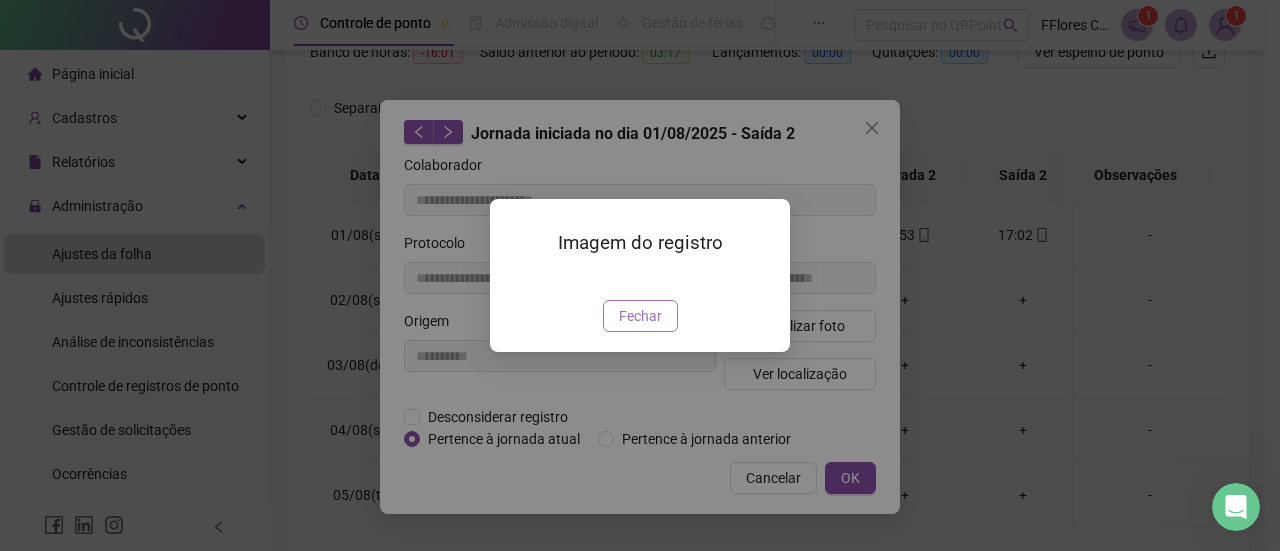 click on "Fechar" at bounding box center (640, 316) 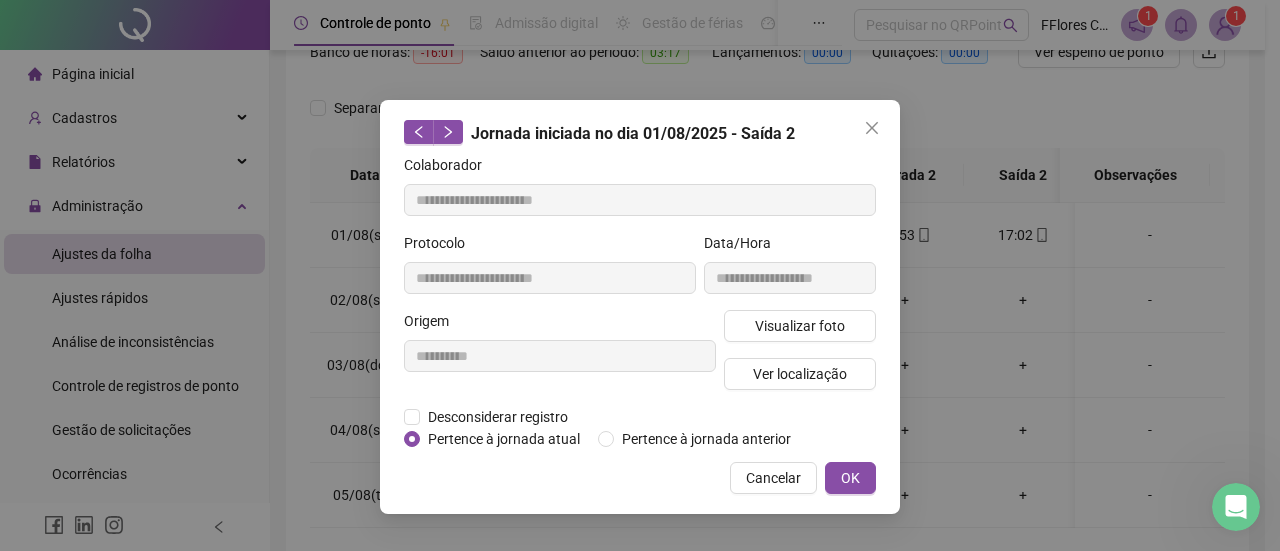 type on "**********" 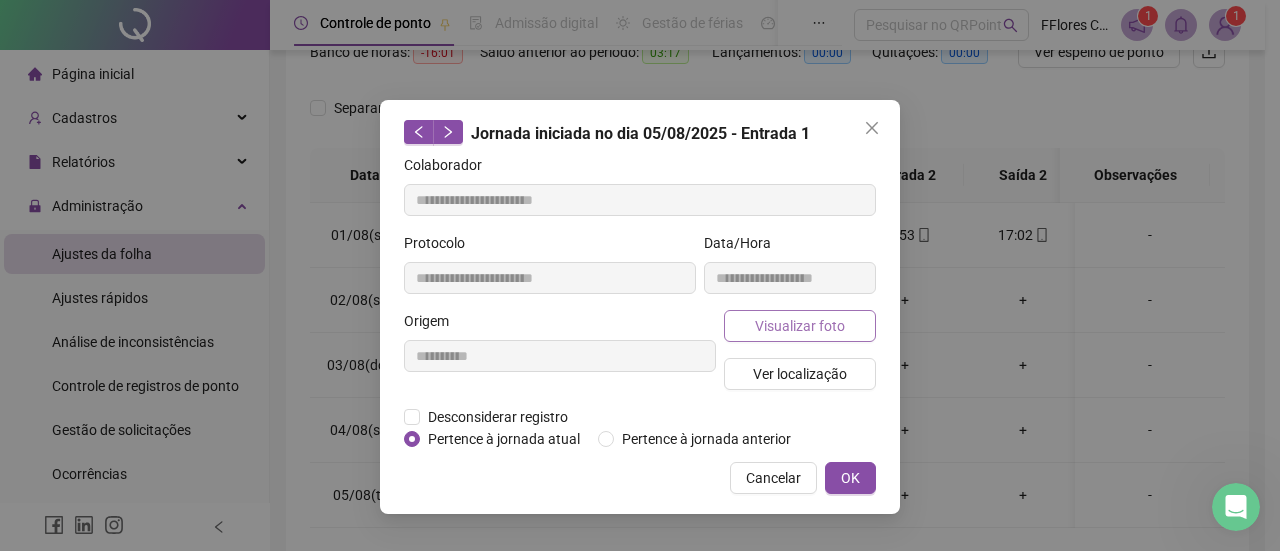 click on "Visualizar foto" at bounding box center [800, 326] 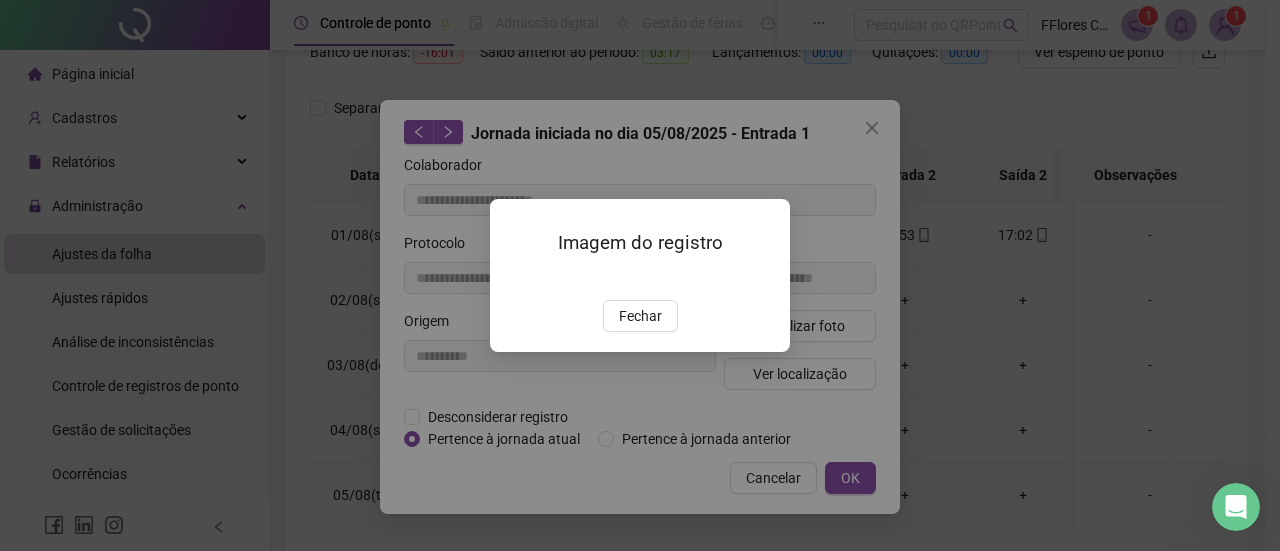 click at bounding box center [514, 279] 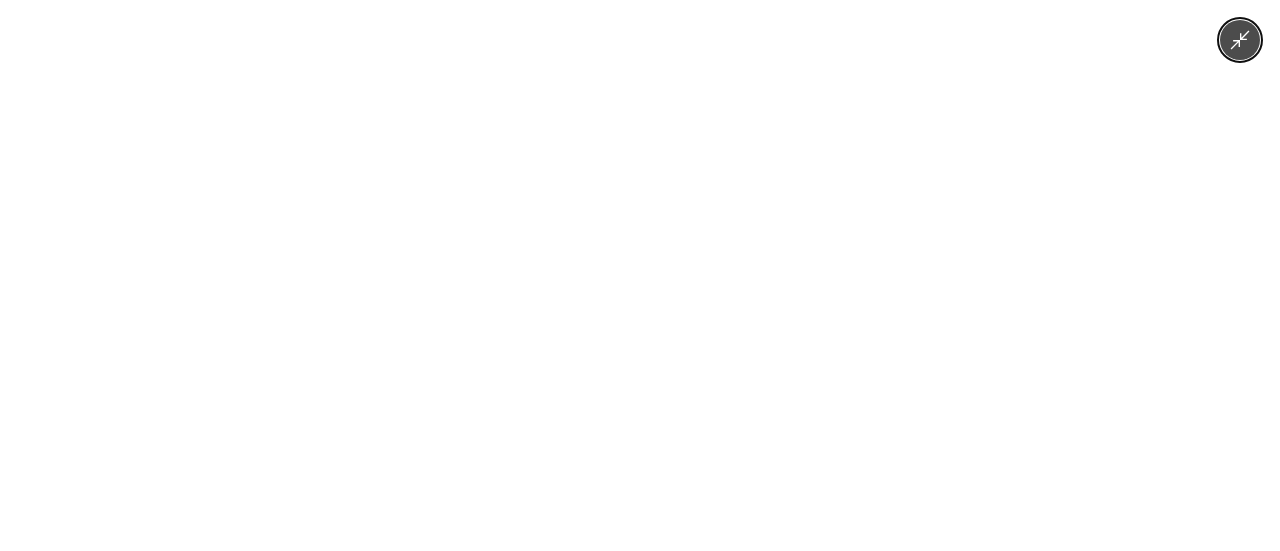 type 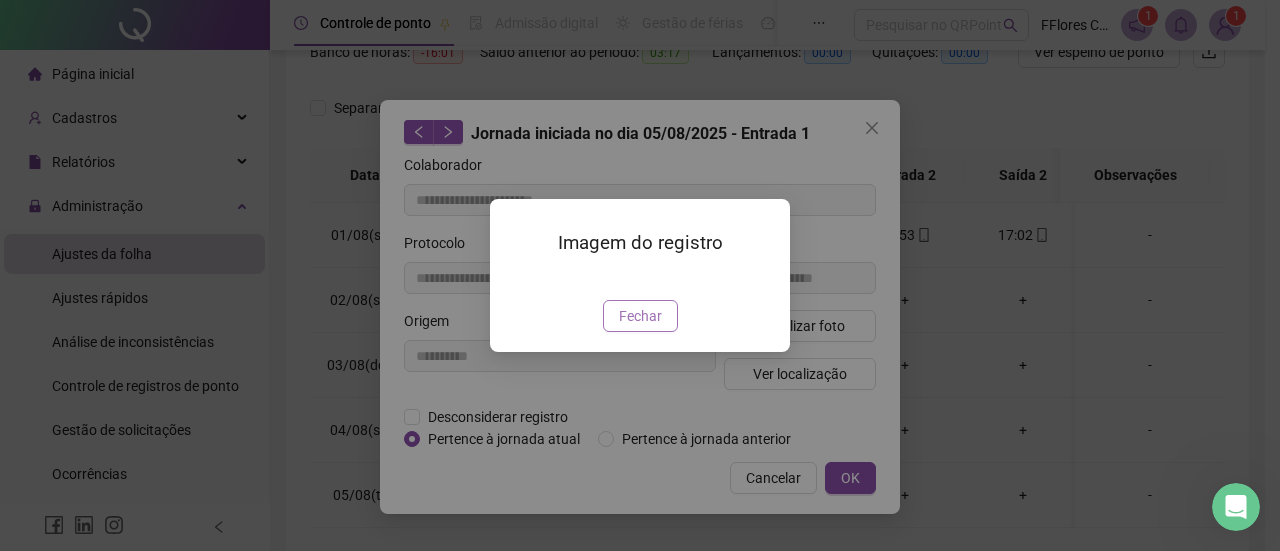 click on "Fechar" at bounding box center (640, 316) 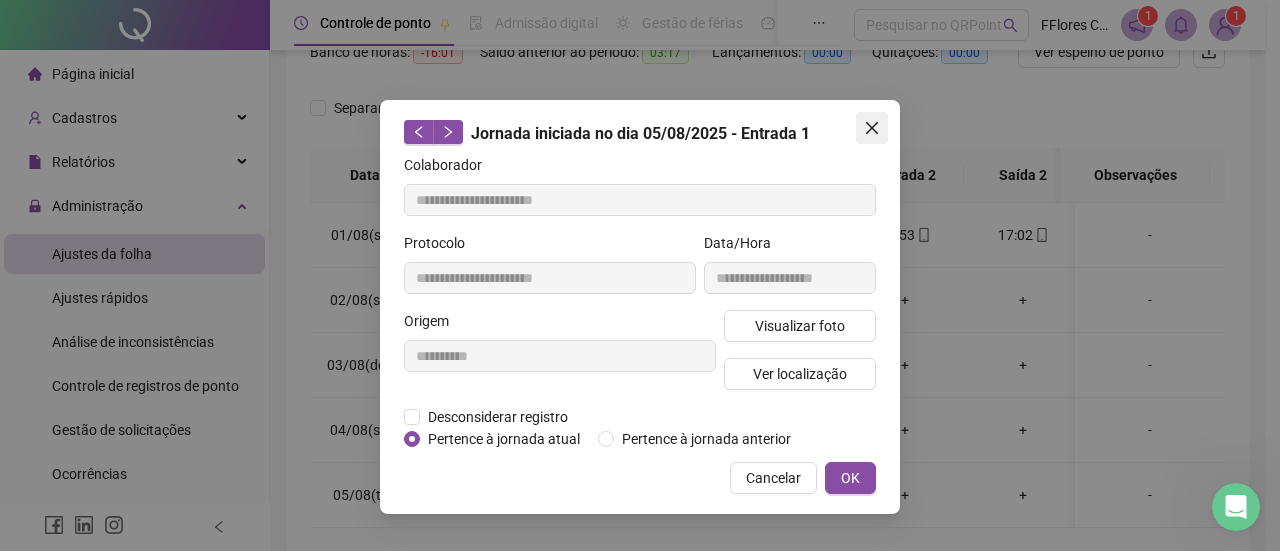 click 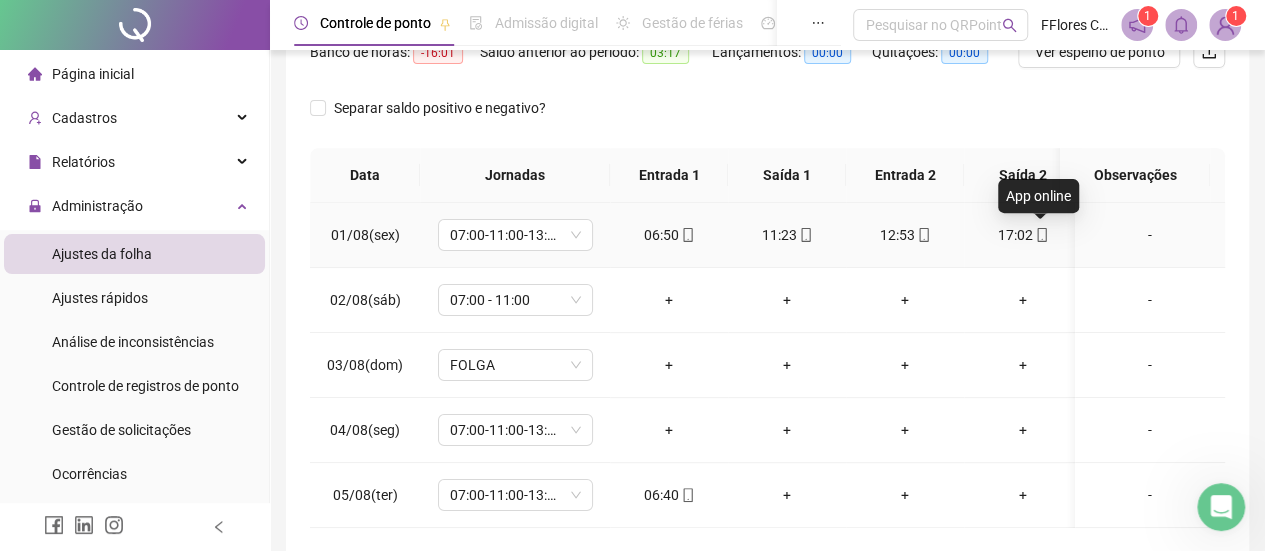 click 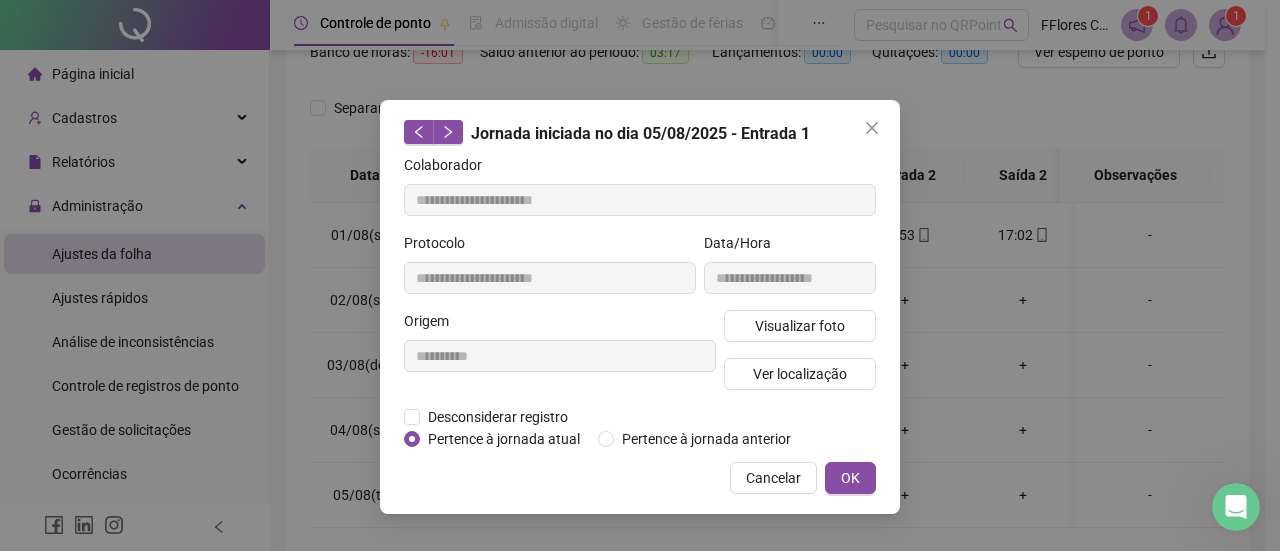 type on "**********" 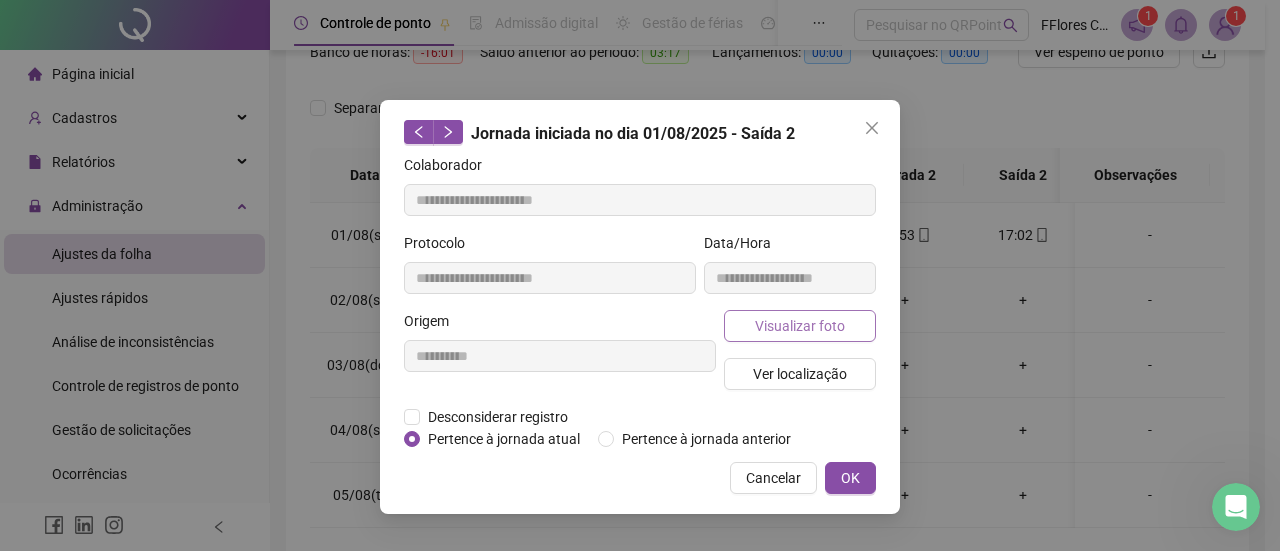click on "Visualizar foto" at bounding box center [800, 326] 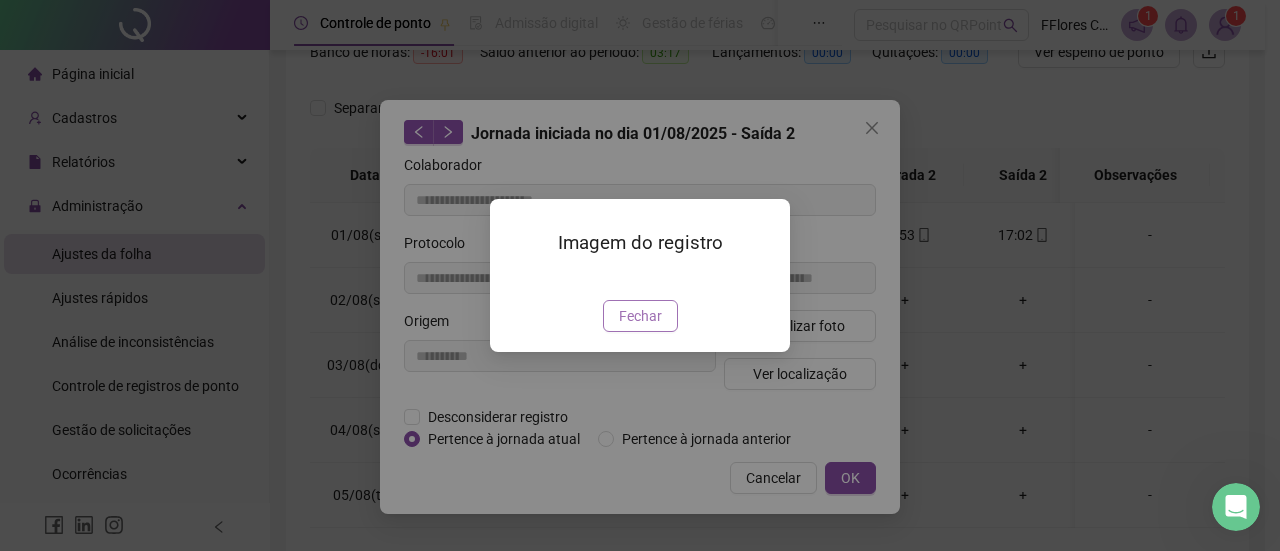 click on "Fechar" at bounding box center (640, 316) 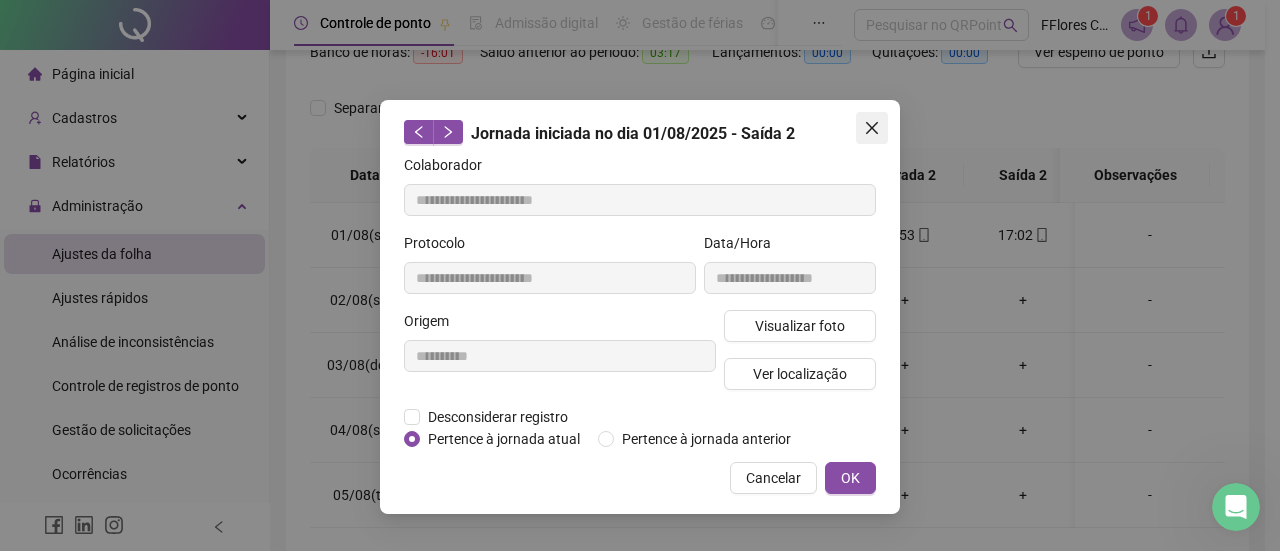 click 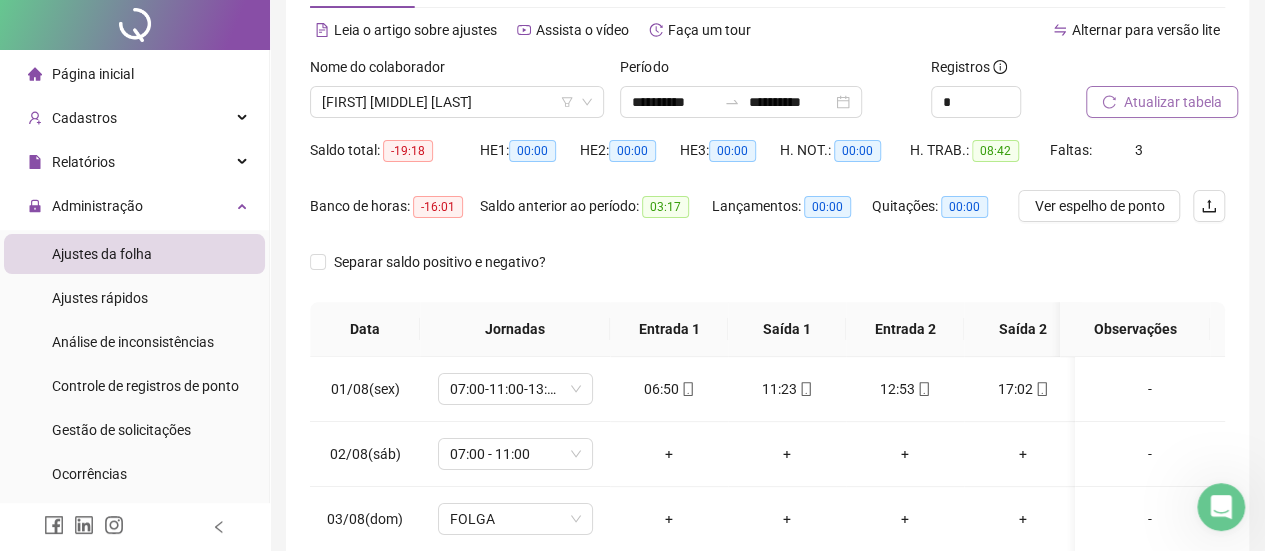 scroll, scrollTop: 0, scrollLeft: 0, axis: both 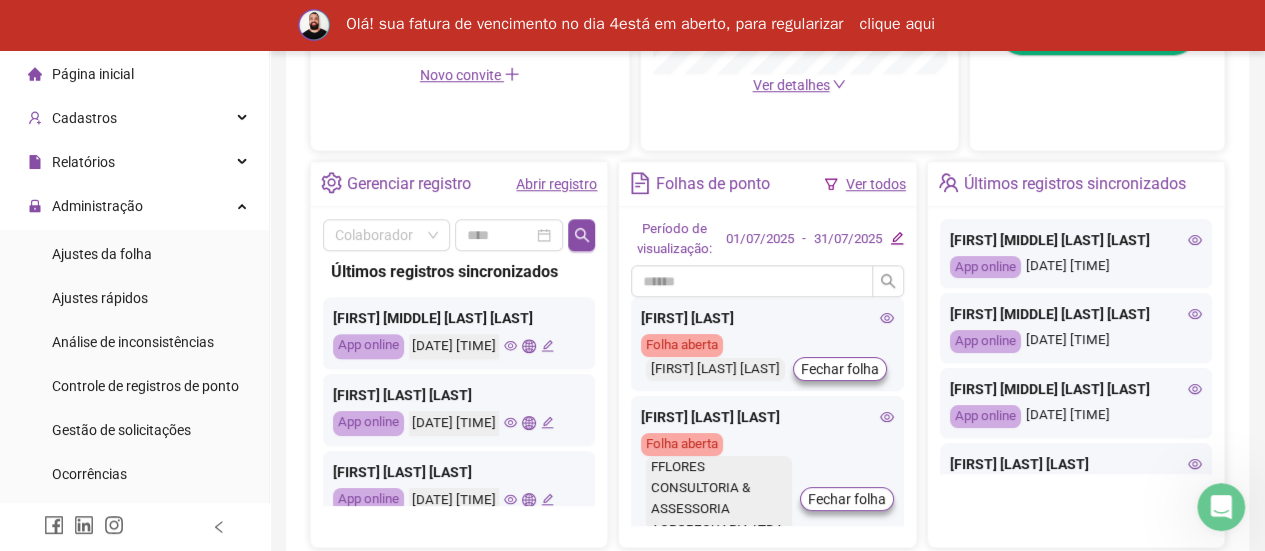 click on "clique aqui" at bounding box center [897, 25] 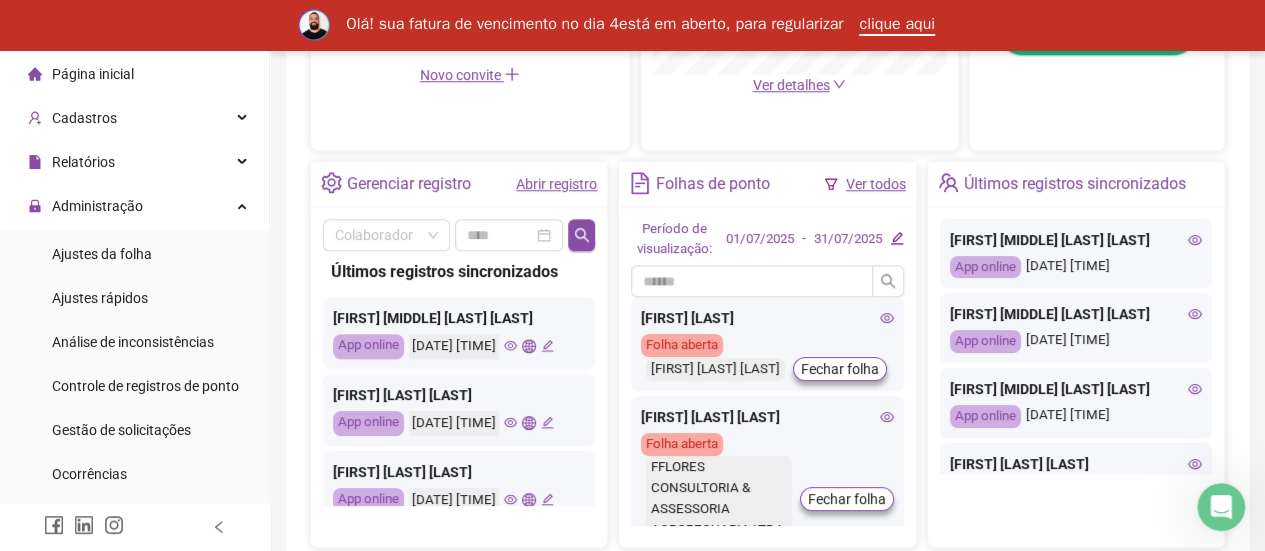click 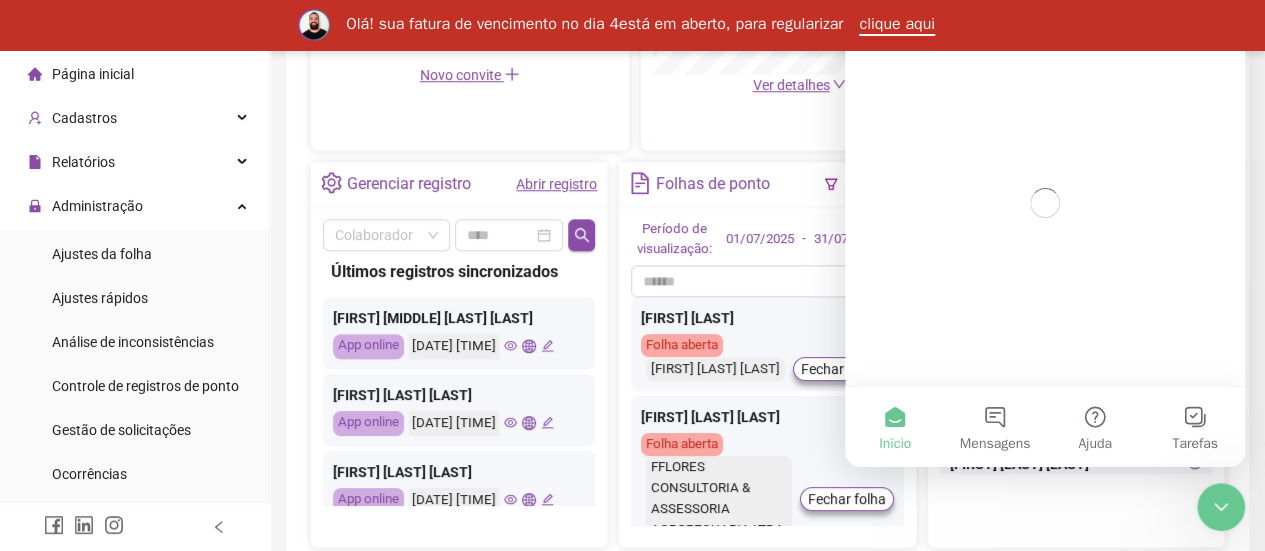 scroll, scrollTop: 0, scrollLeft: 0, axis: both 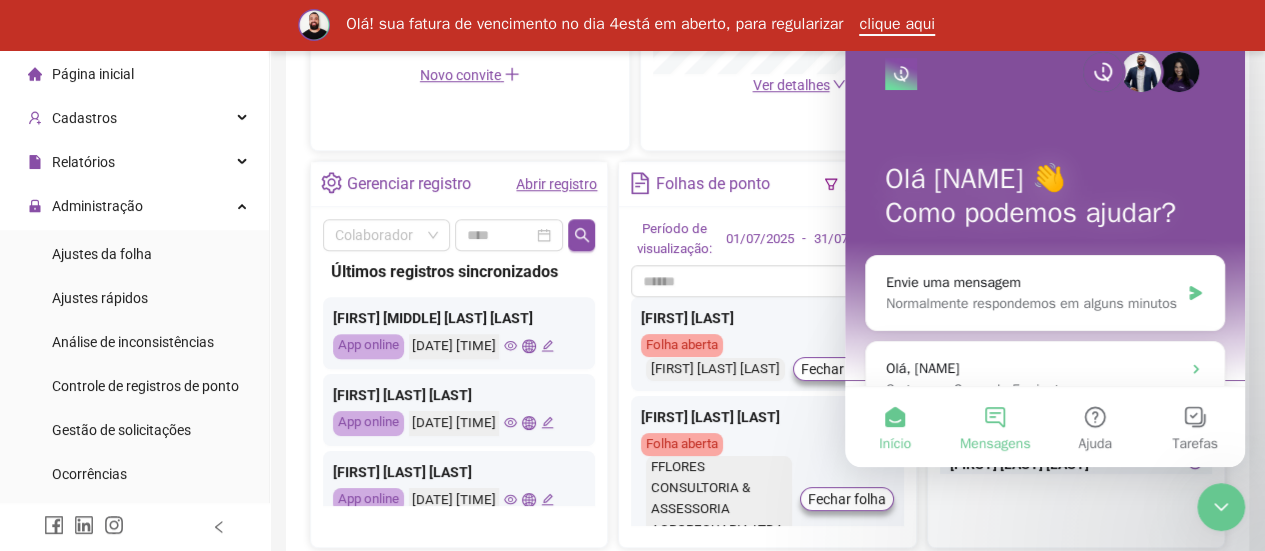click on "Mensagens" at bounding box center (995, 427) 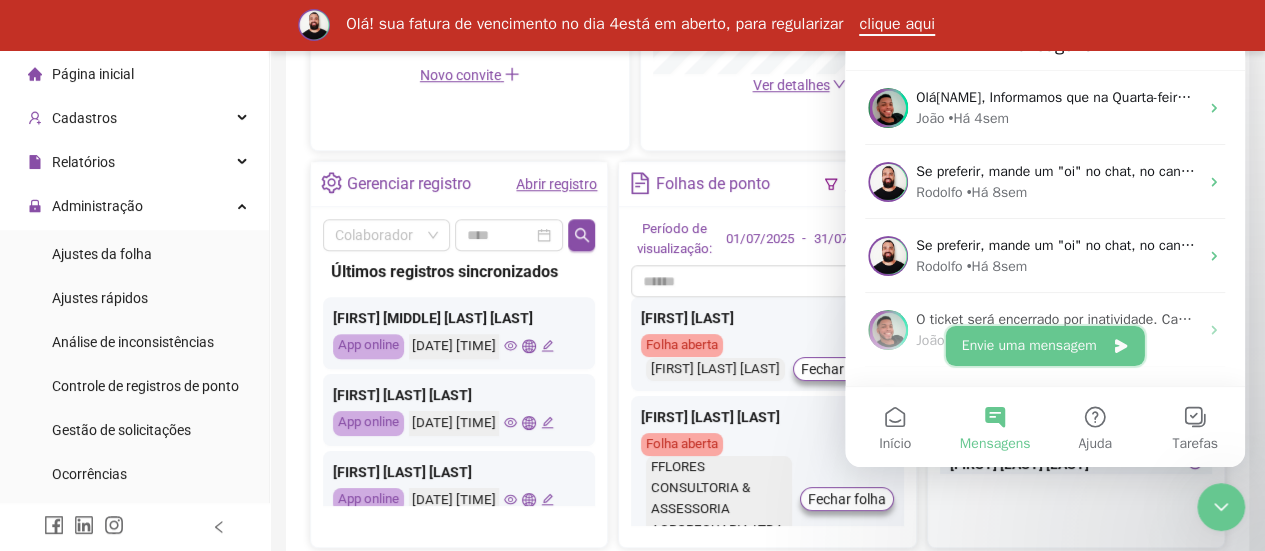 click on "Envie uma mensagem" at bounding box center (1045, 346) 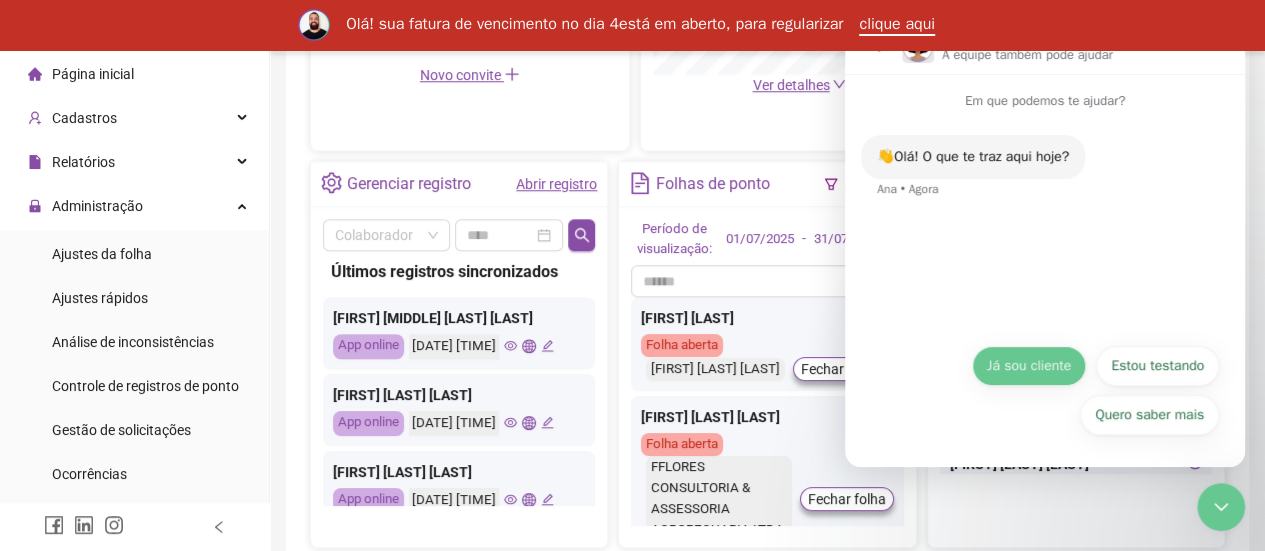 click on "Já sou cliente" at bounding box center [1029, 366] 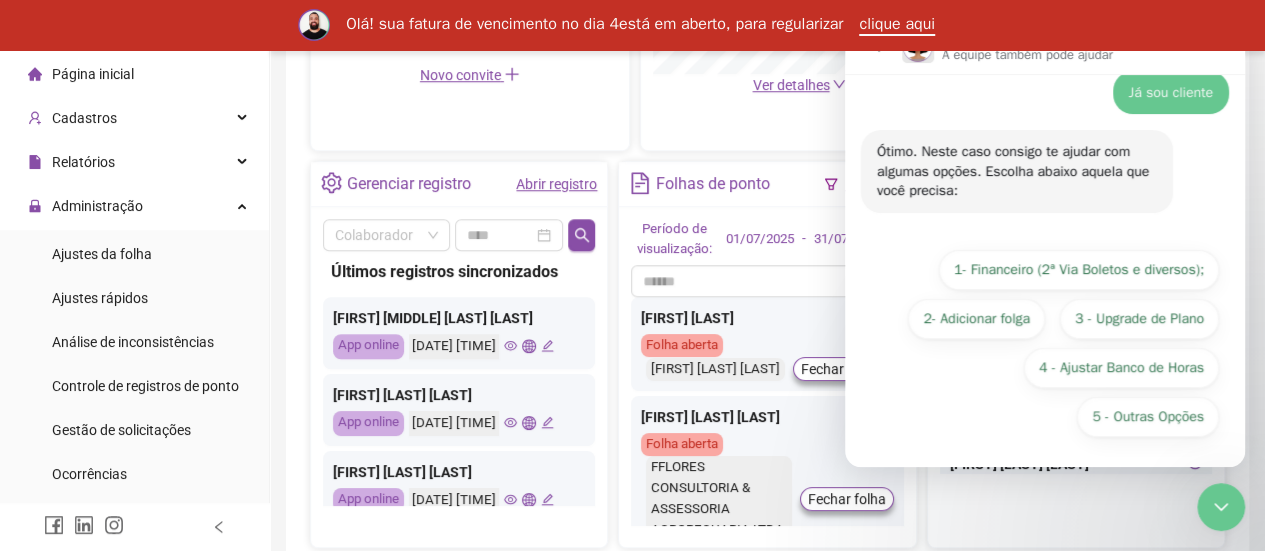 scroll, scrollTop: 125, scrollLeft: 0, axis: vertical 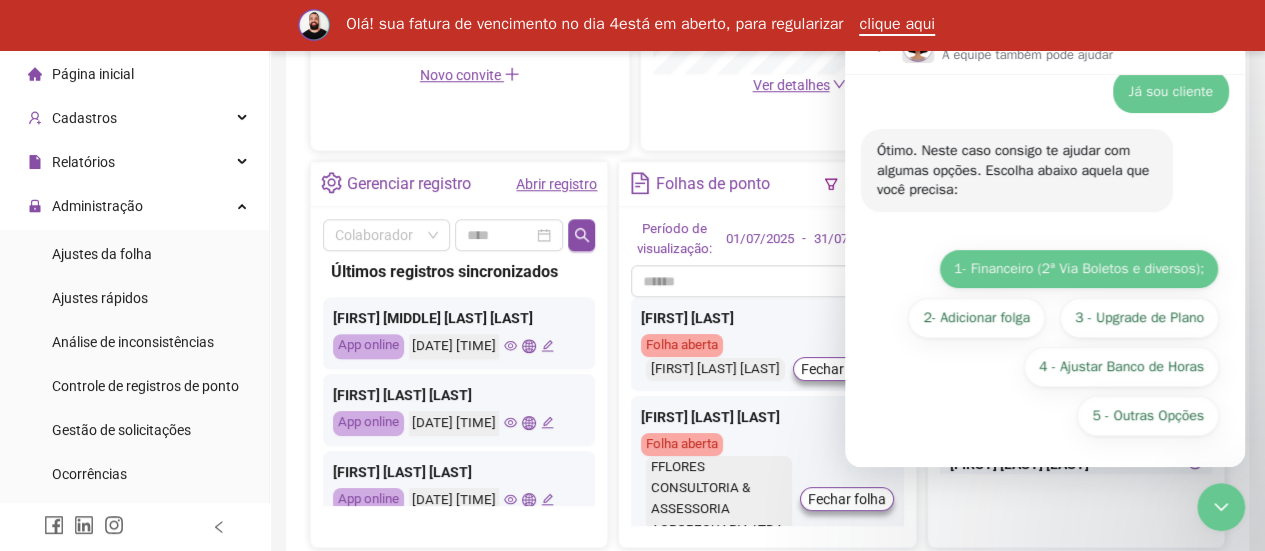 click on "1- Financeiro (2ª Via Boletos e diversos);" at bounding box center (1079, 269) 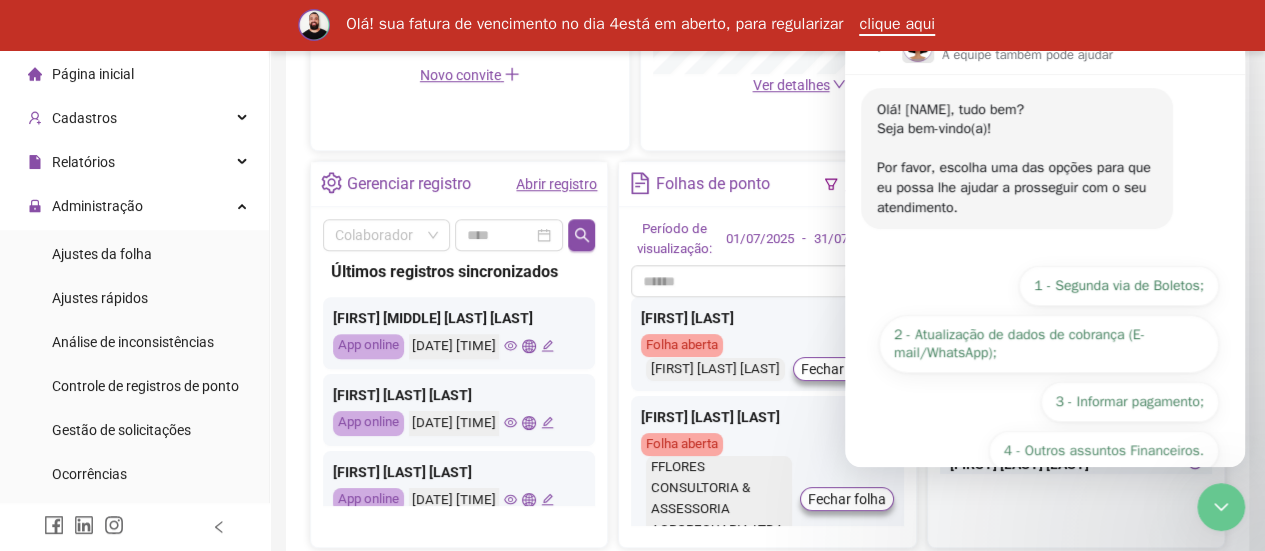 scroll, scrollTop: 360, scrollLeft: 0, axis: vertical 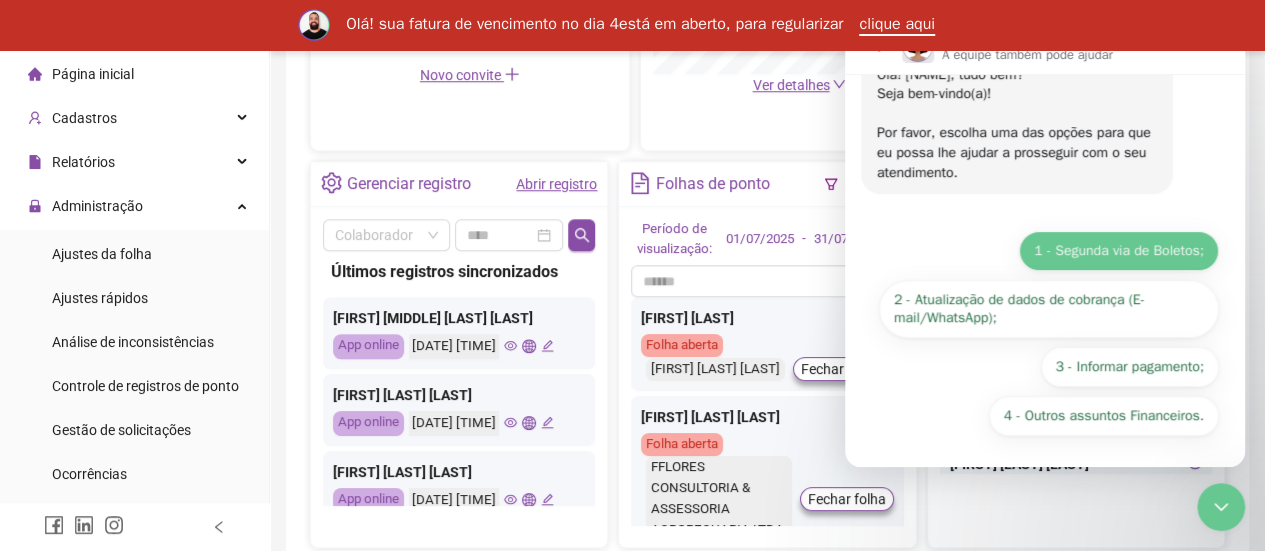 click on "1 - Segunda via de Boletos;" at bounding box center (1119, 251) 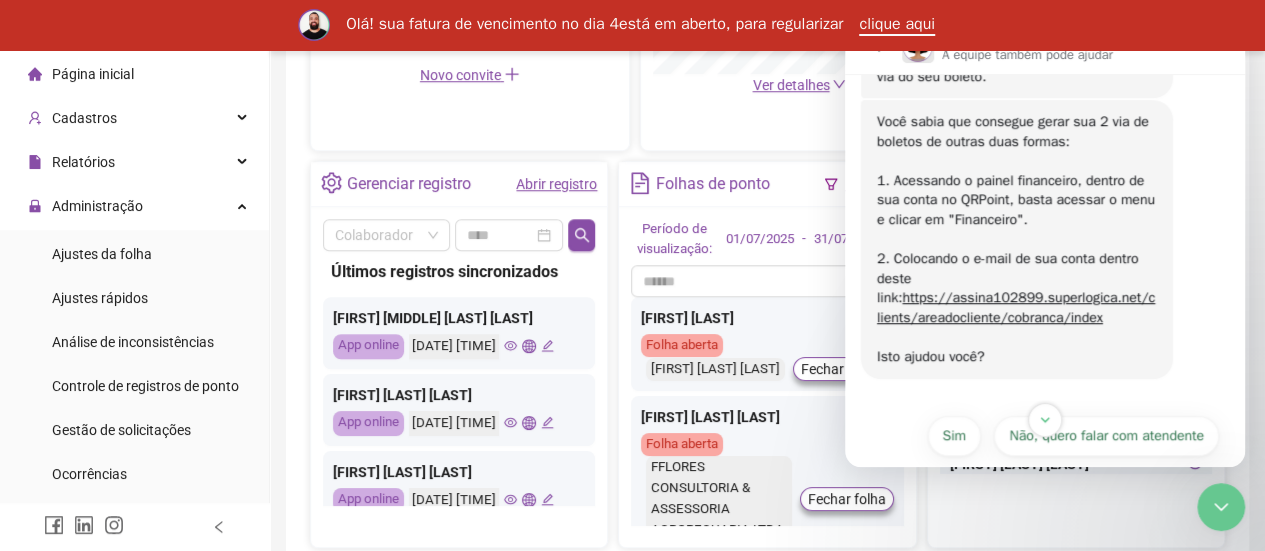scroll, scrollTop: 683, scrollLeft: 0, axis: vertical 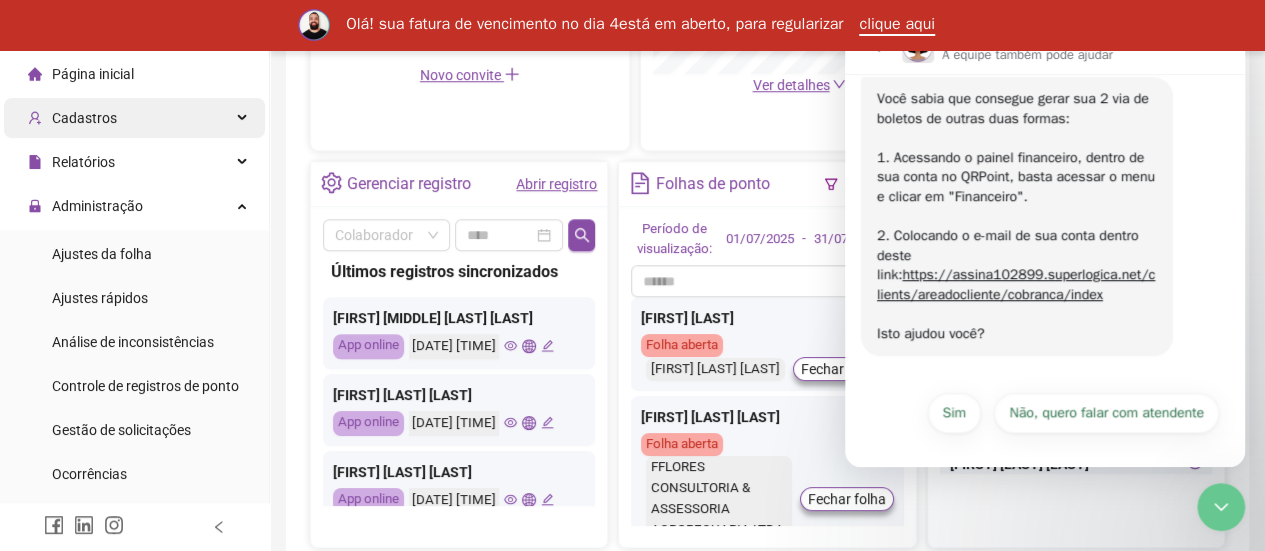 click on "Cadastros" at bounding box center [134, 118] 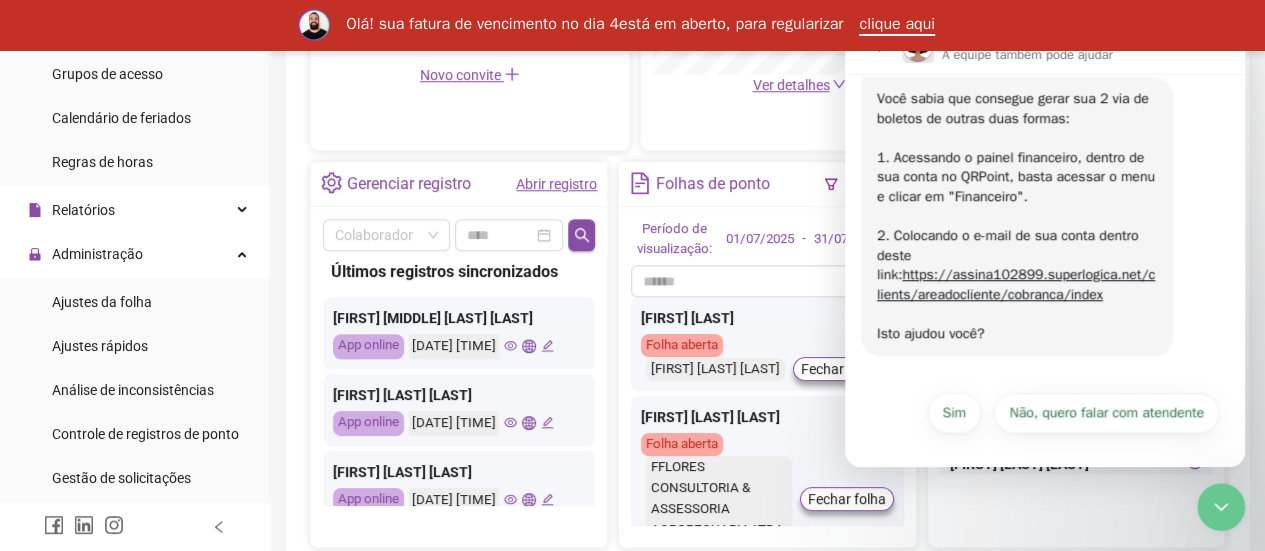 scroll, scrollTop: 300, scrollLeft: 0, axis: vertical 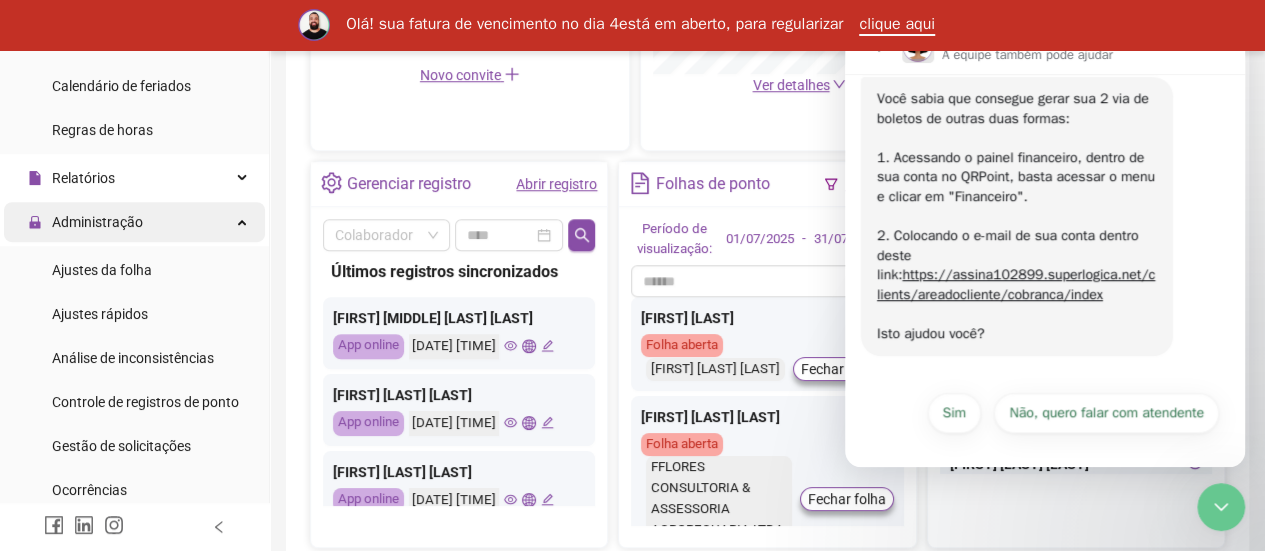 click on "Administração" at bounding box center [85, 222] 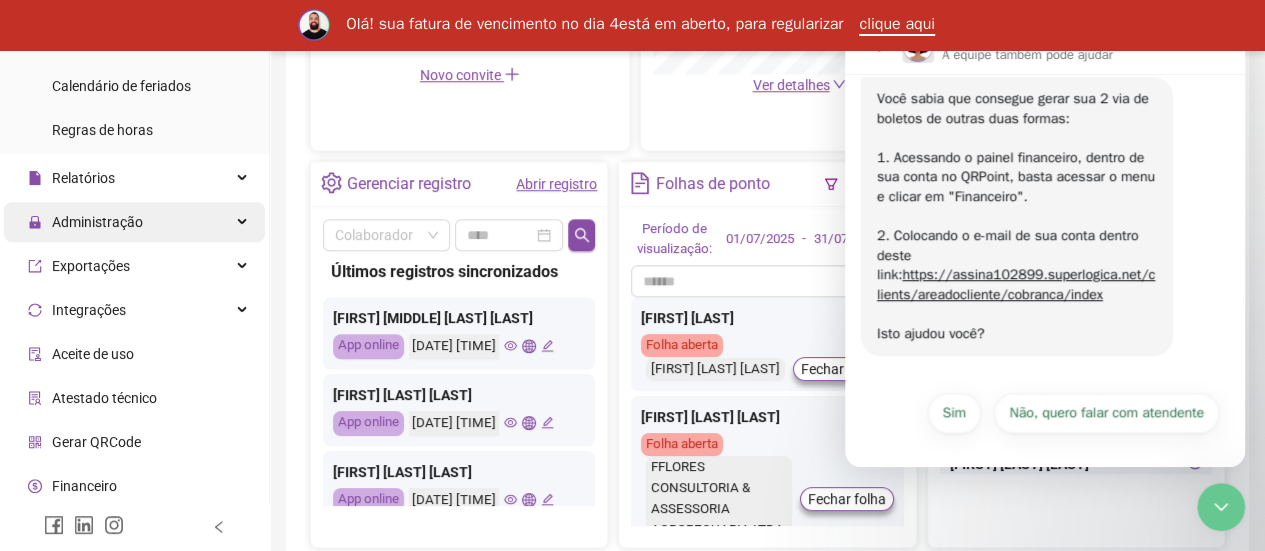 click on "Administração" at bounding box center [85, 222] 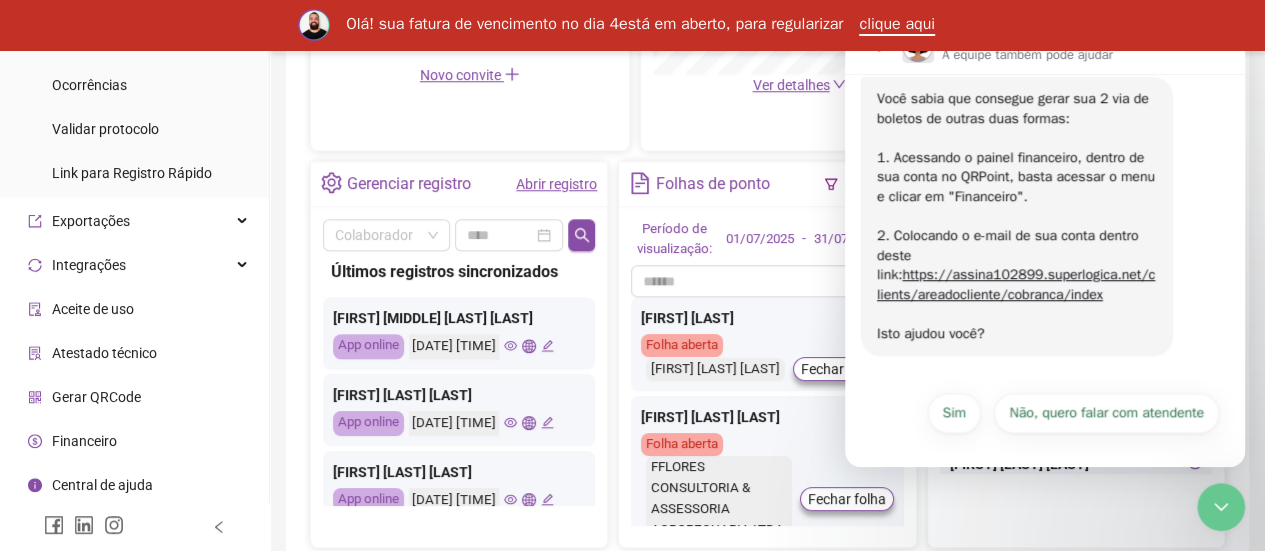 scroll, scrollTop: 706, scrollLeft: 0, axis: vertical 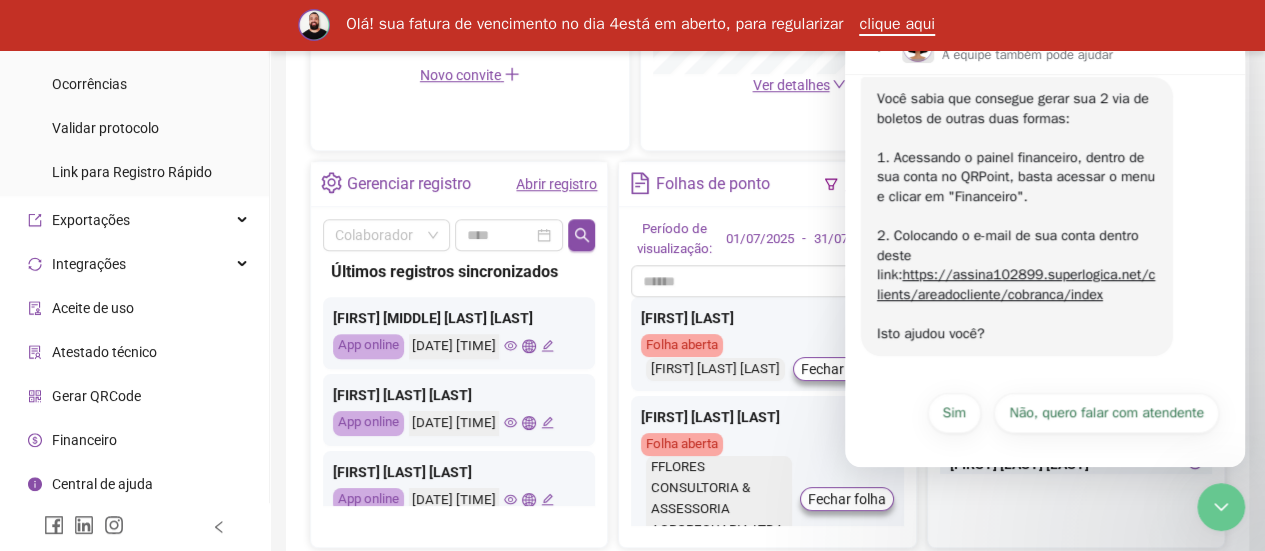 click on "Financeiro" at bounding box center (84, 440) 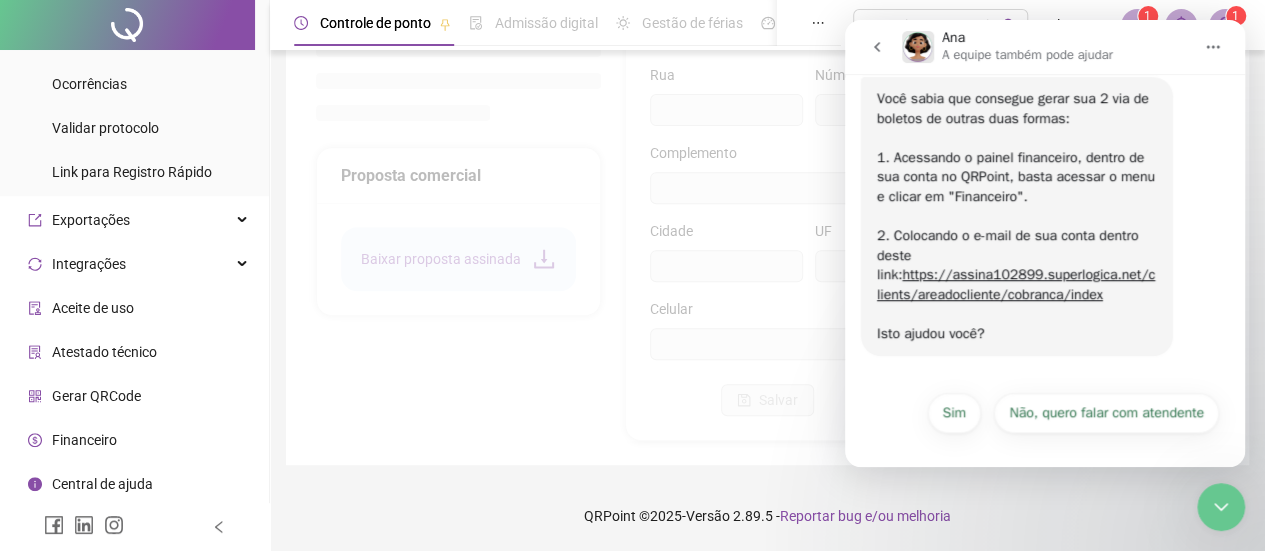 scroll, scrollTop: 339, scrollLeft: 0, axis: vertical 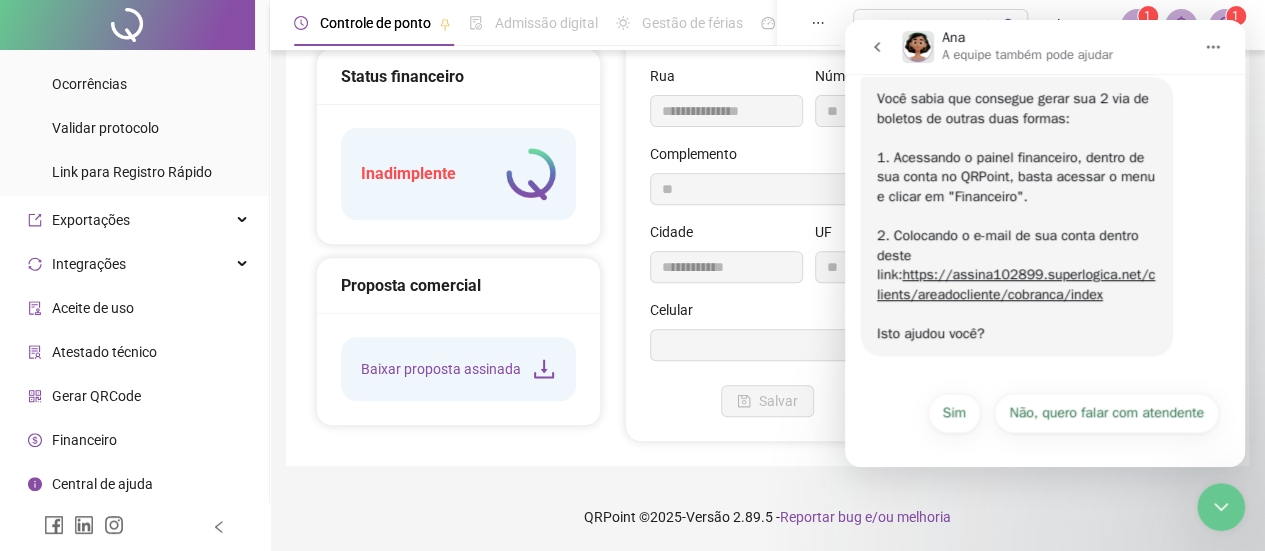 type on "**********" 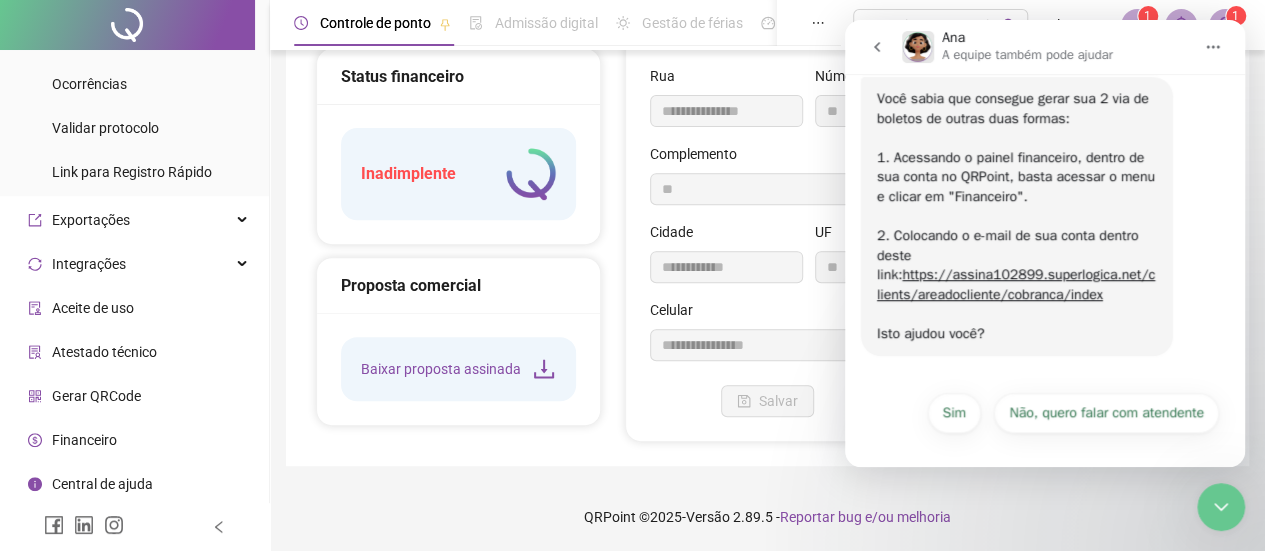 click 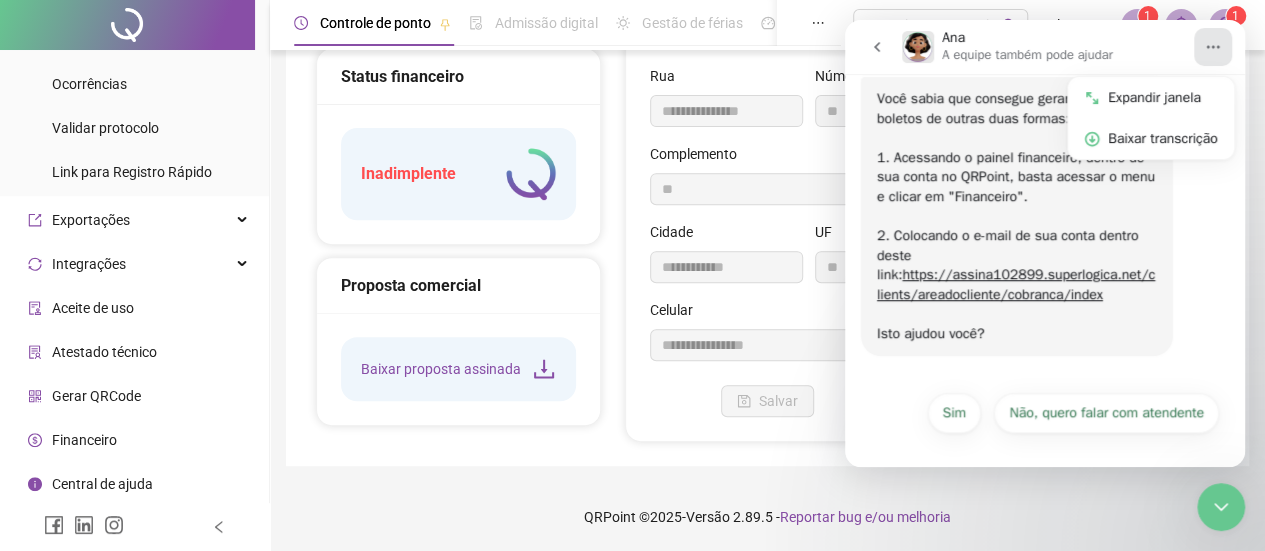 click on "QRPoint © 2025  -  Versão   2.89.5   -  Reportar bug e/ou melhoria" at bounding box center [767, 517] 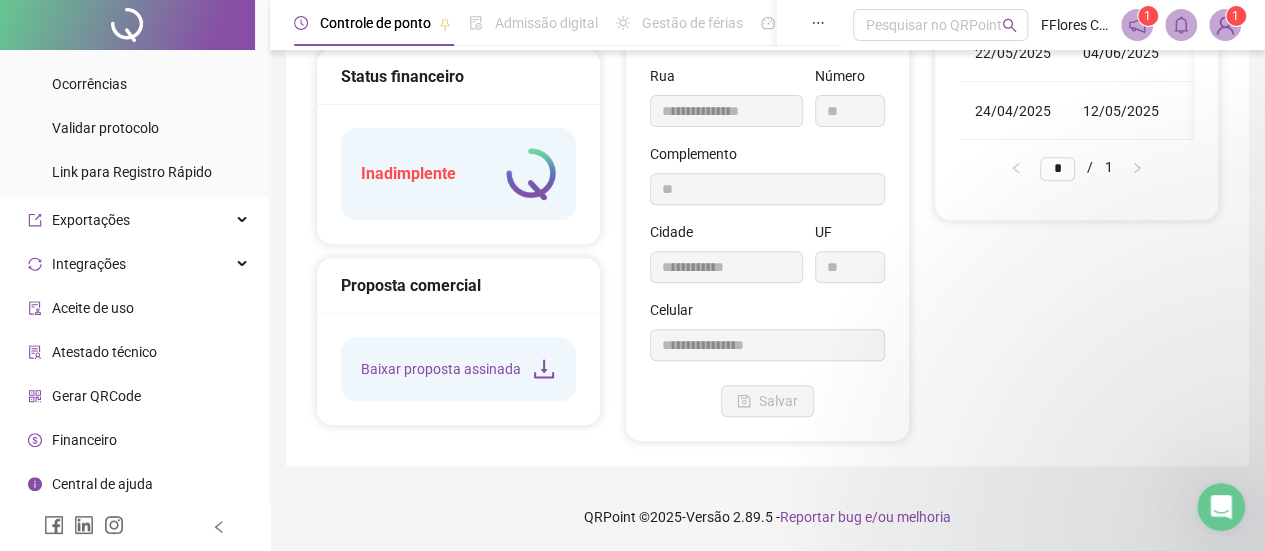 scroll, scrollTop: 0, scrollLeft: 0, axis: both 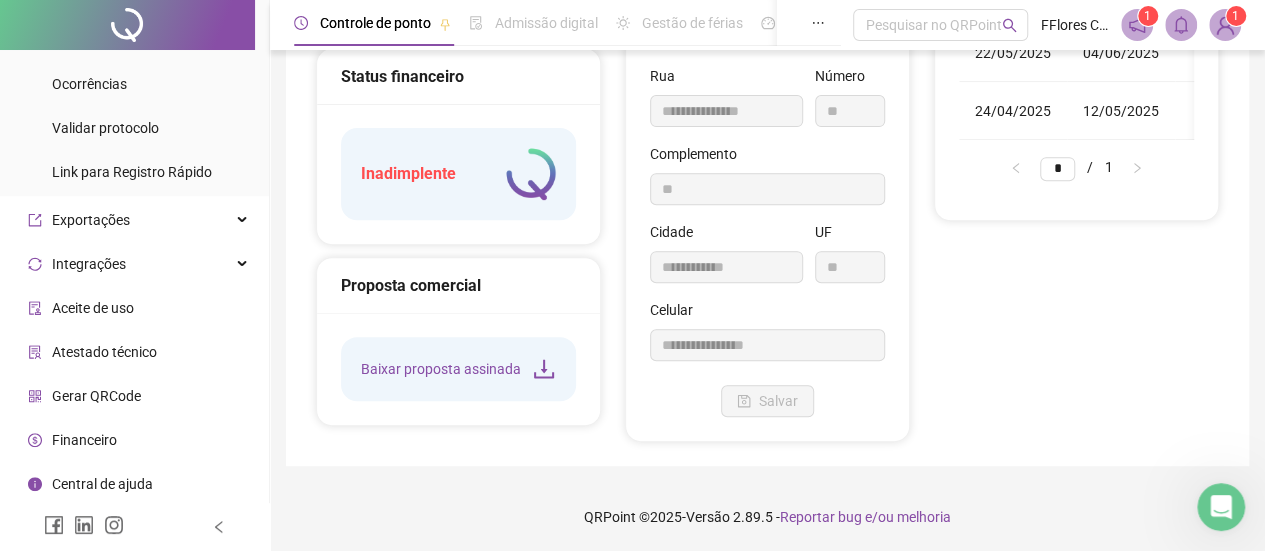 click on "Inadimplente" at bounding box center (408, 174) 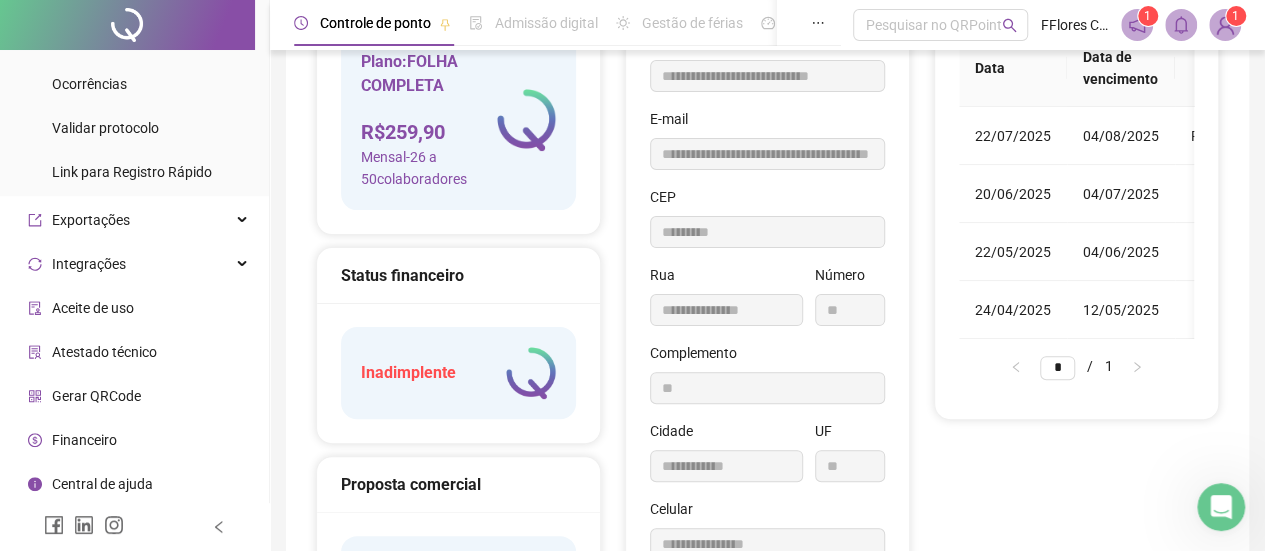 scroll, scrollTop: 139, scrollLeft: 0, axis: vertical 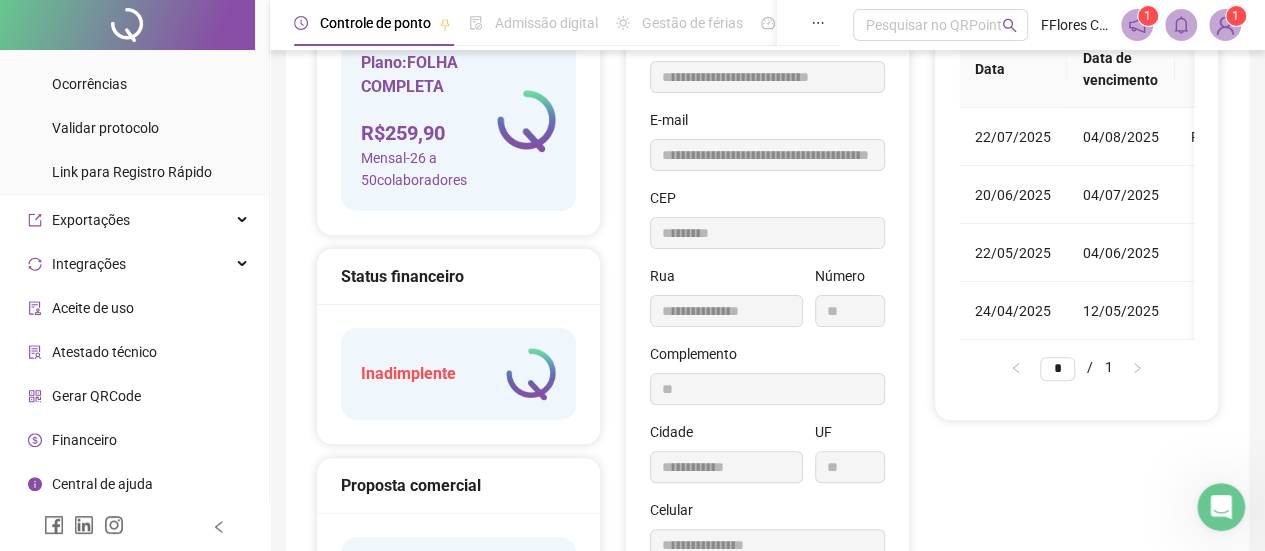 click on "Mensal  -  26 a 50  colaboradores" at bounding box center (429, 169) 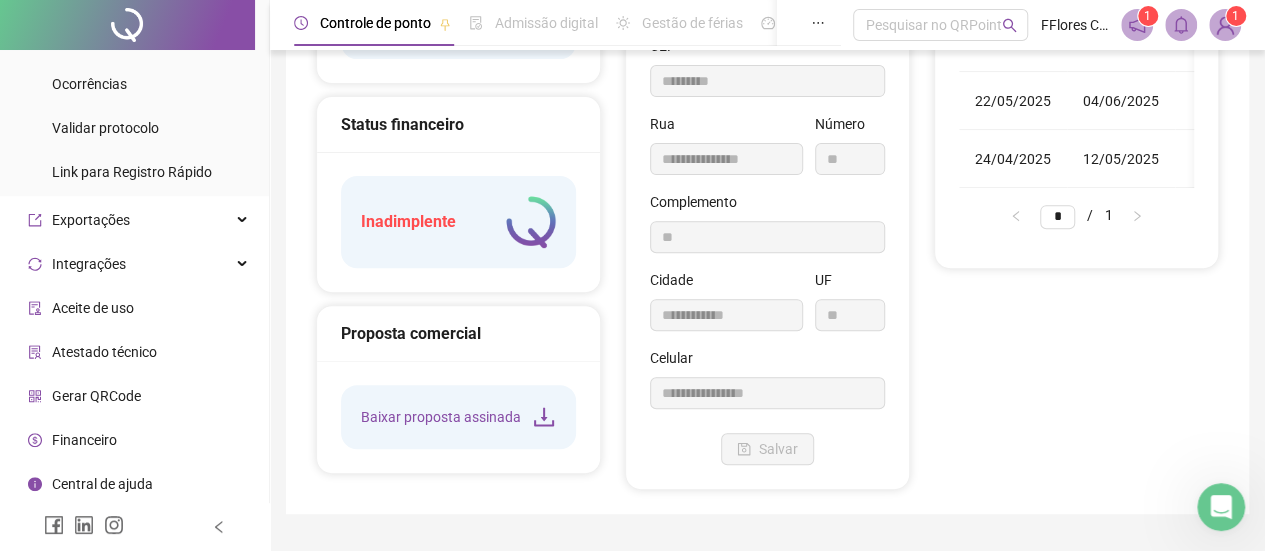 scroll, scrollTop: 300, scrollLeft: 0, axis: vertical 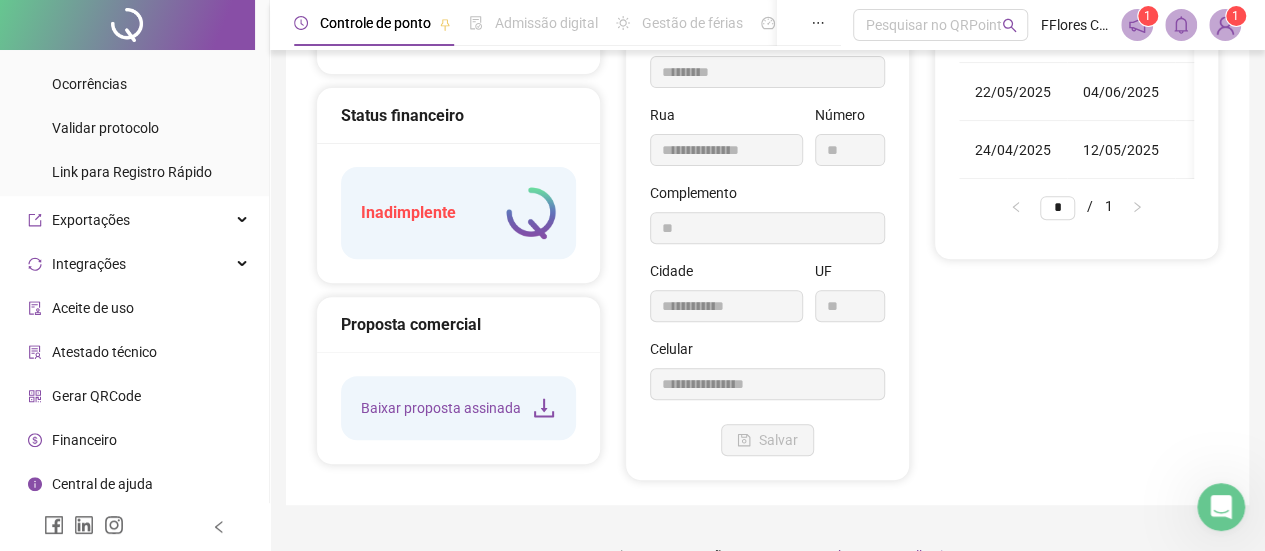 click on "Inadimplente" at bounding box center [458, 213] 